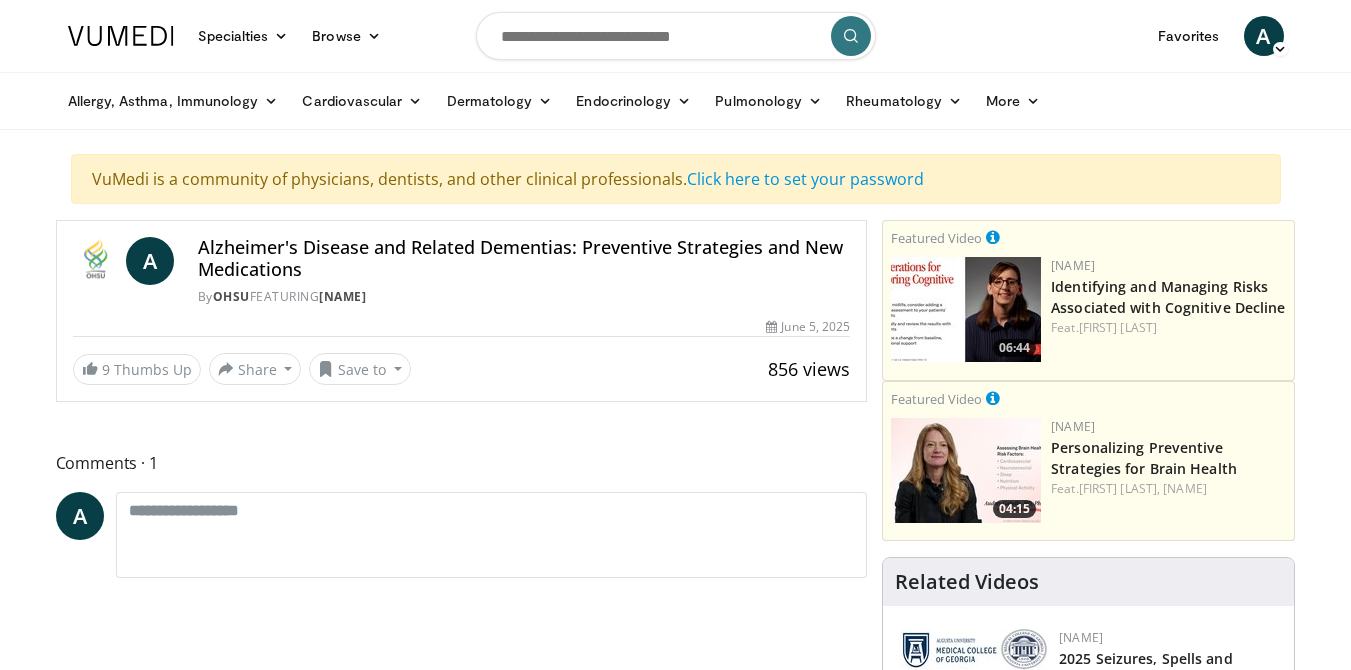 scroll, scrollTop: 0, scrollLeft: 0, axis: both 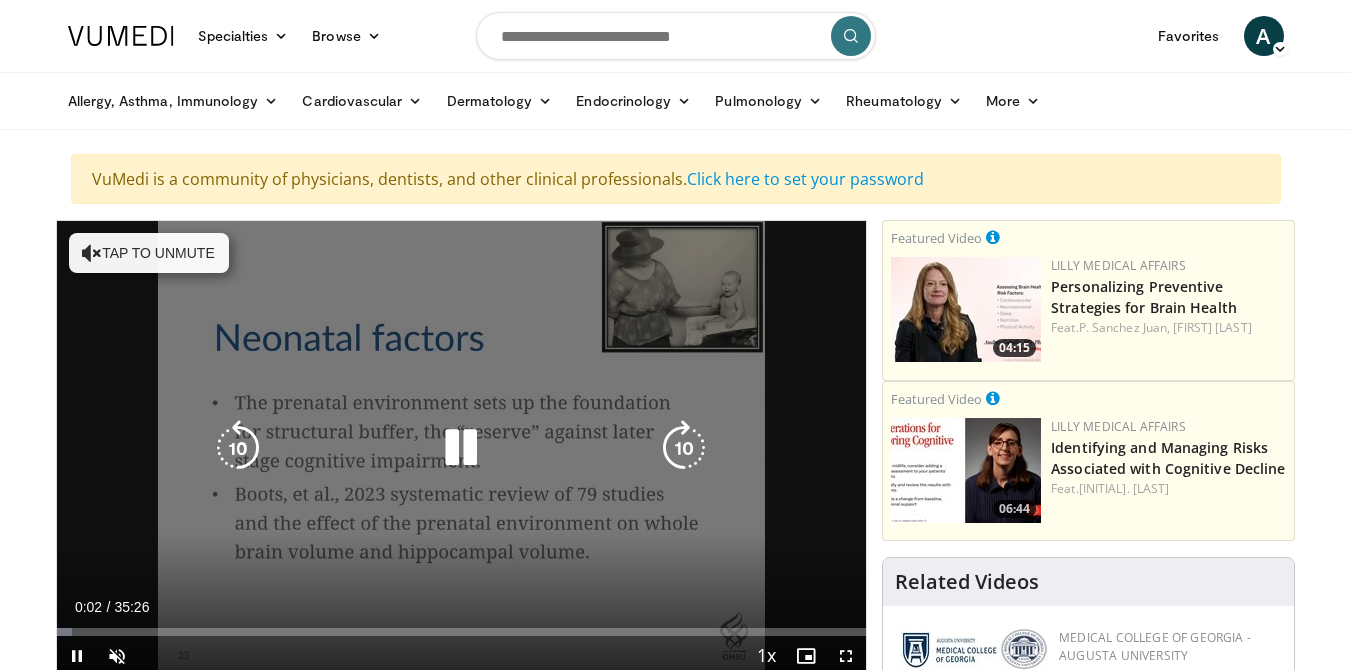 click at bounding box center [461, 448] 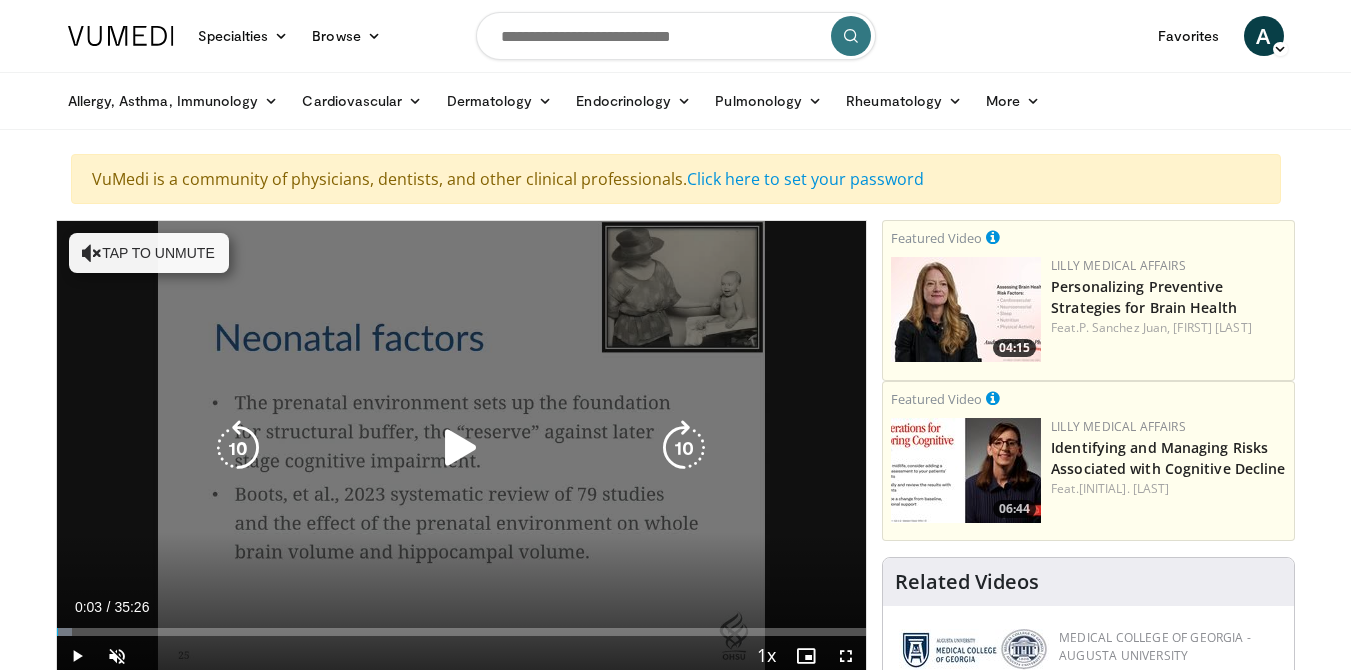 click at bounding box center (461, 448) 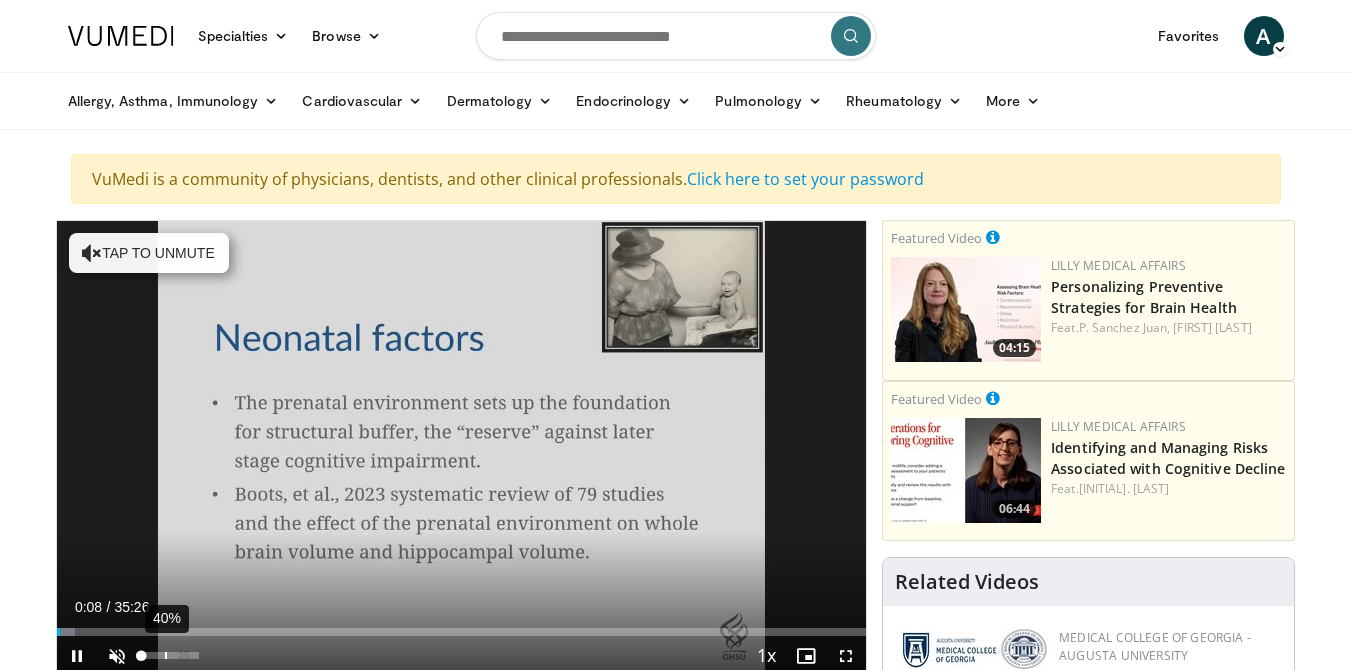 click on "40%" at bounding box center [171, 656] 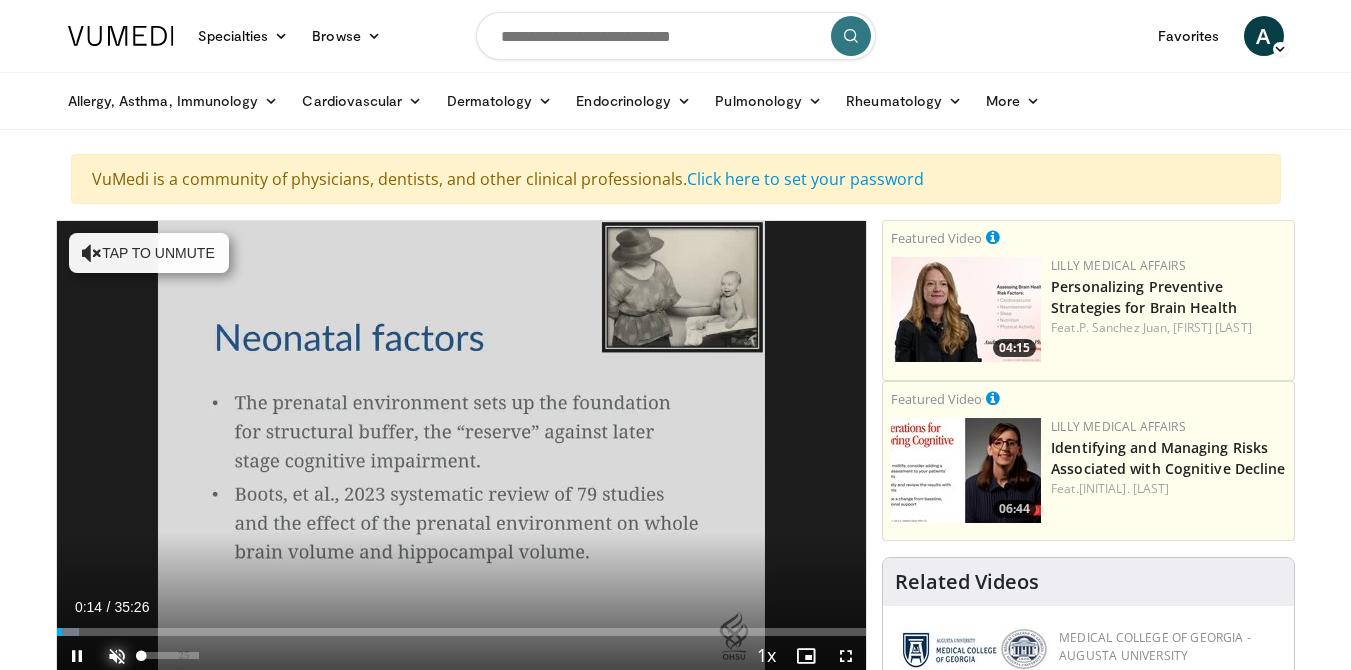 click at bounding box center [117, 656] 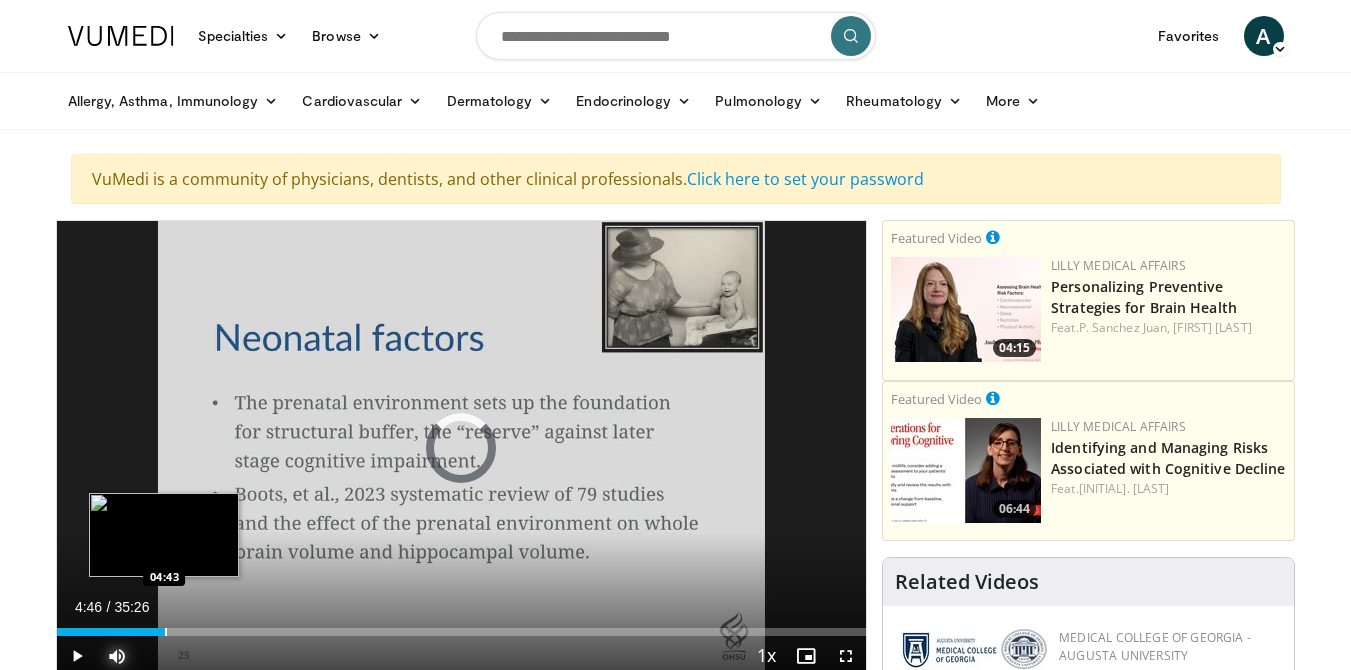 click at bounding box center (166, 632) 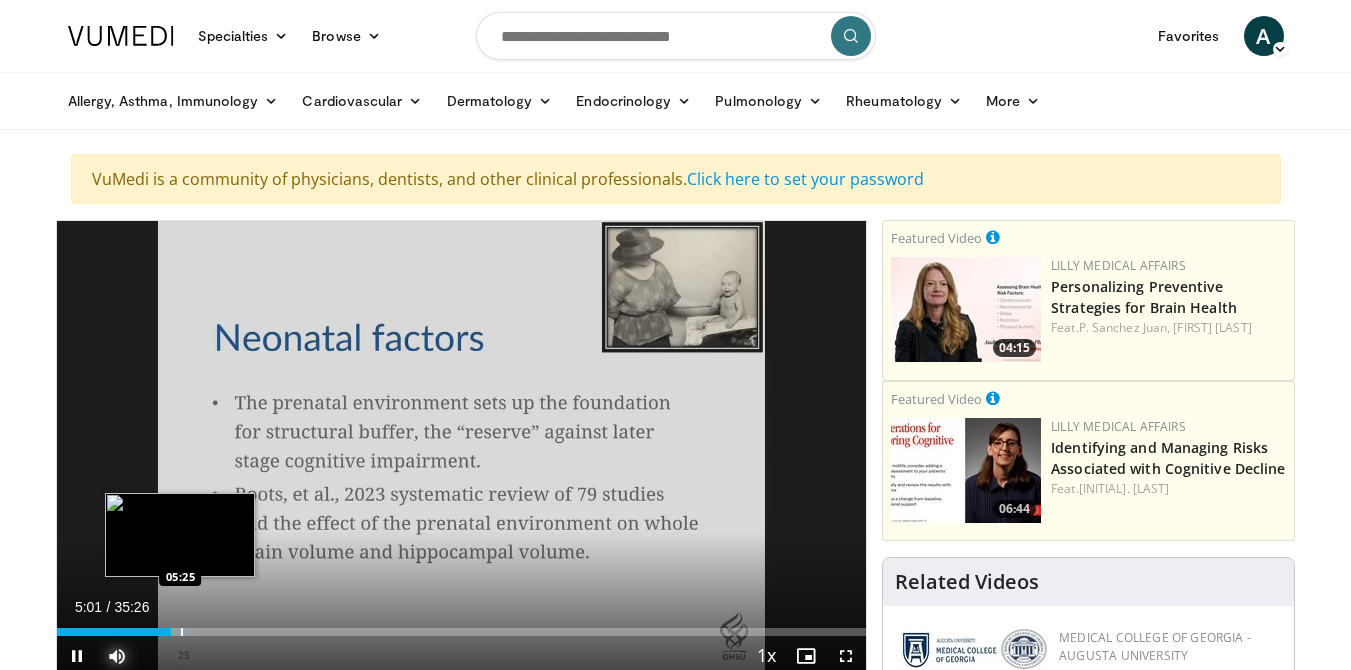 click at bounding box center (182, 632) 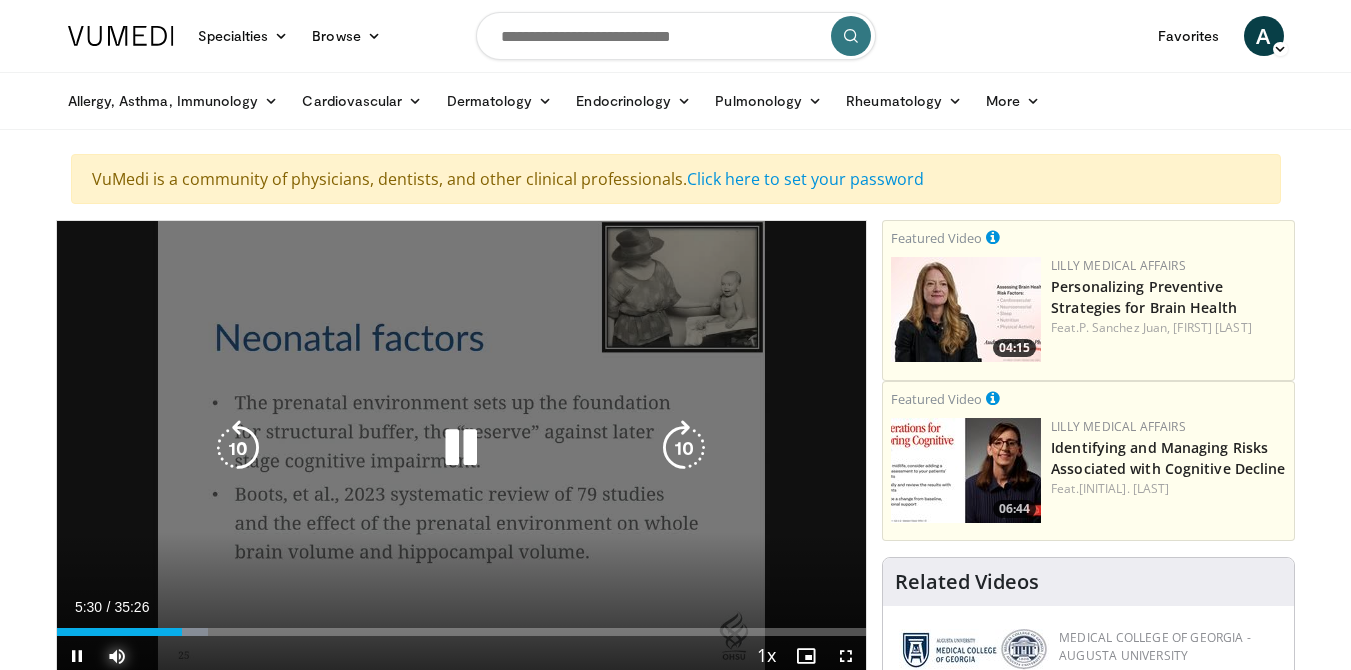 click on "Loaded :  18.66% 05:30 05:43" at bounding box center [462, 632] 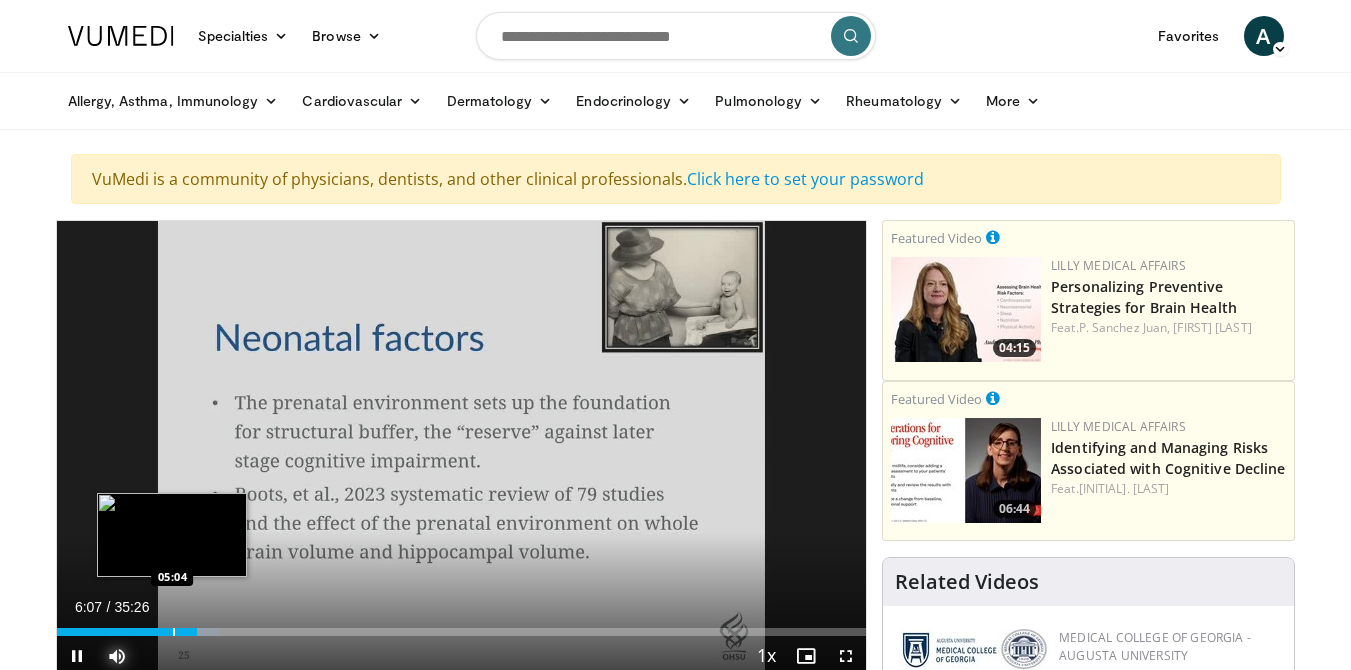 click at bounding box center (174, 632) 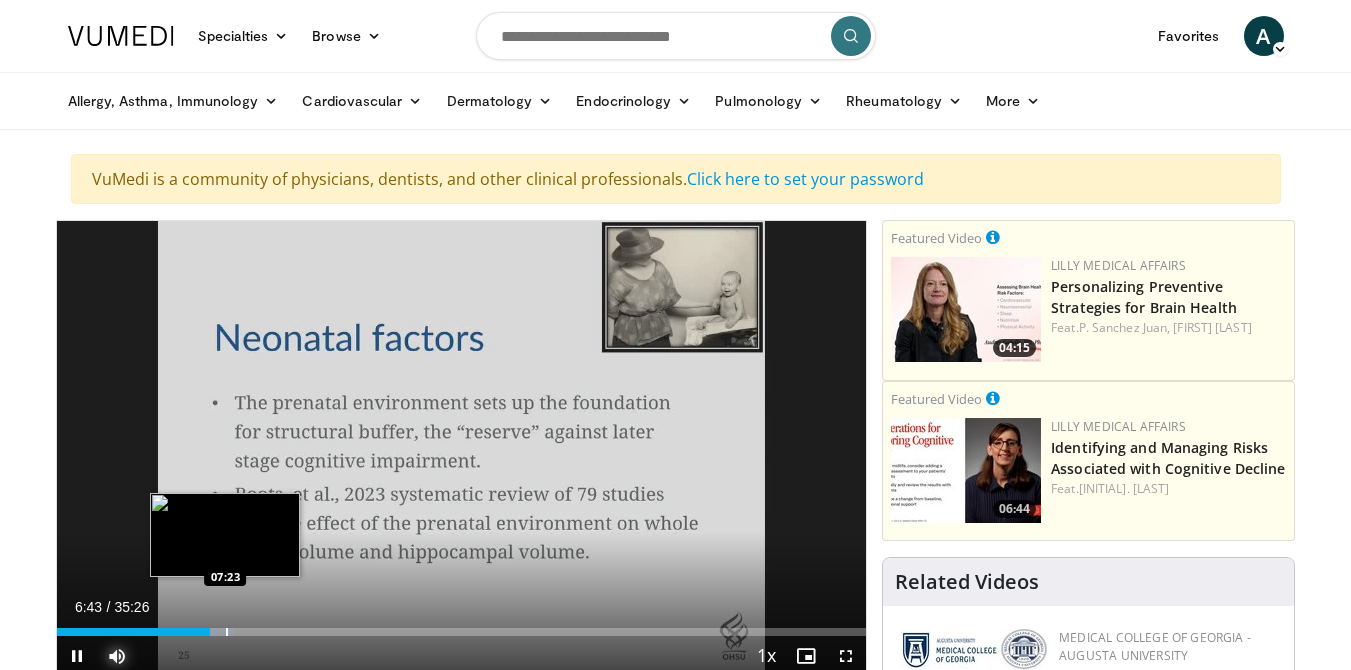 click at bounding box center [227, 632] 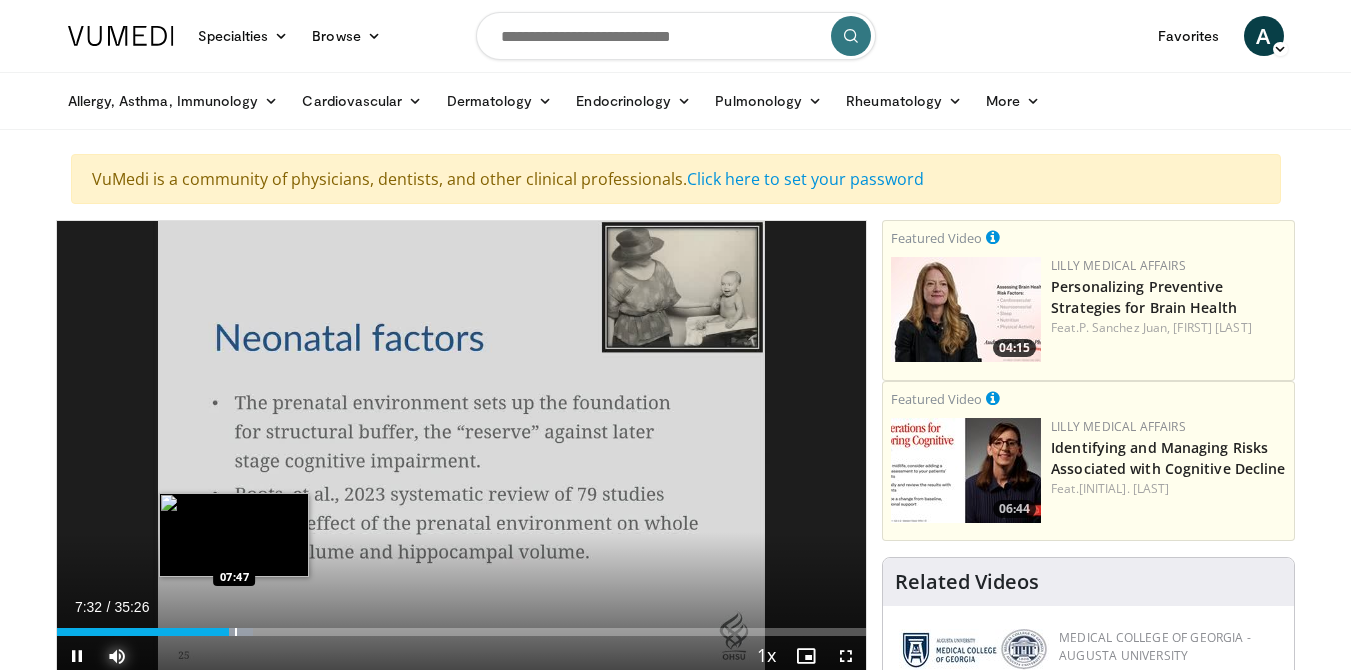click at bounding box center [236, 632] 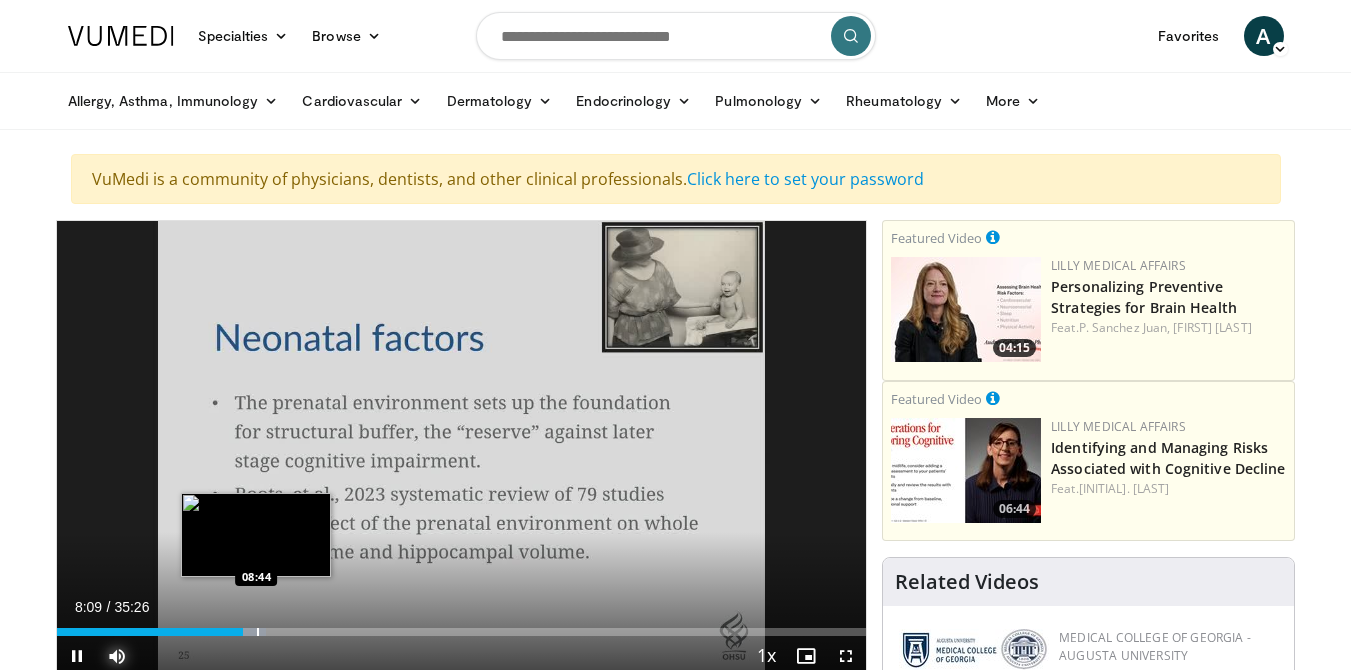 click at bounding box center [258, 632] 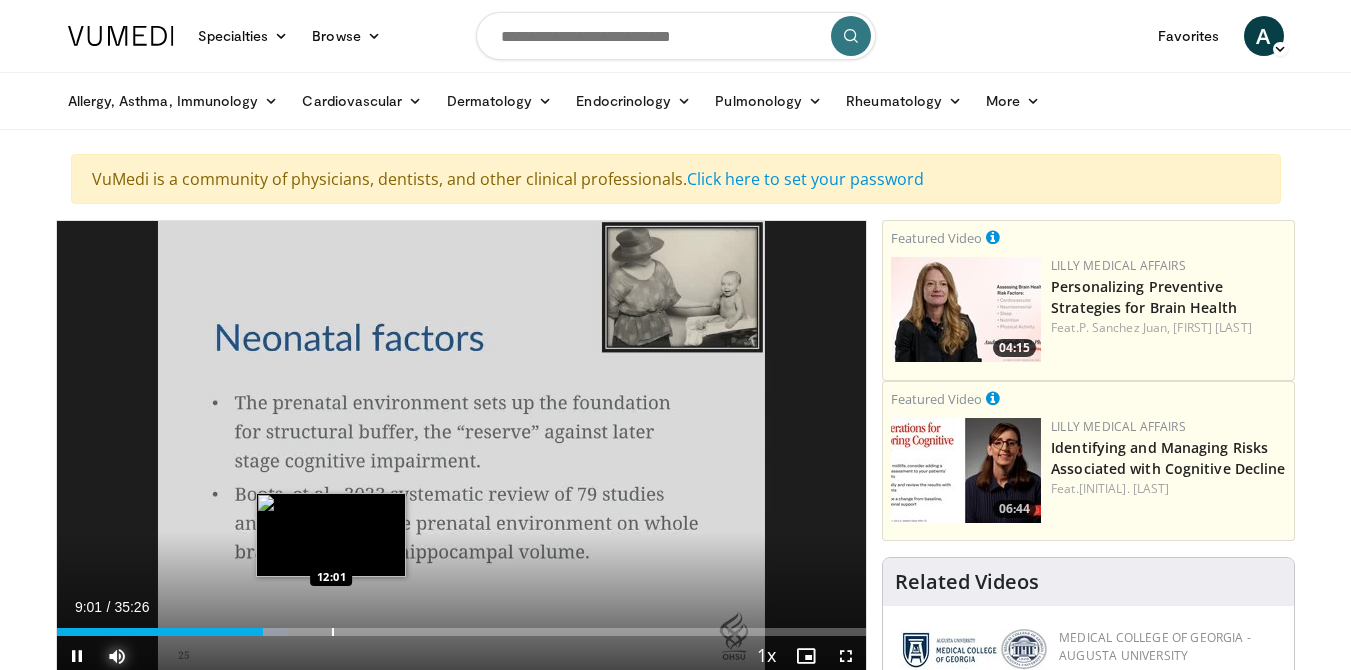 click at bounding box center (333, 632) 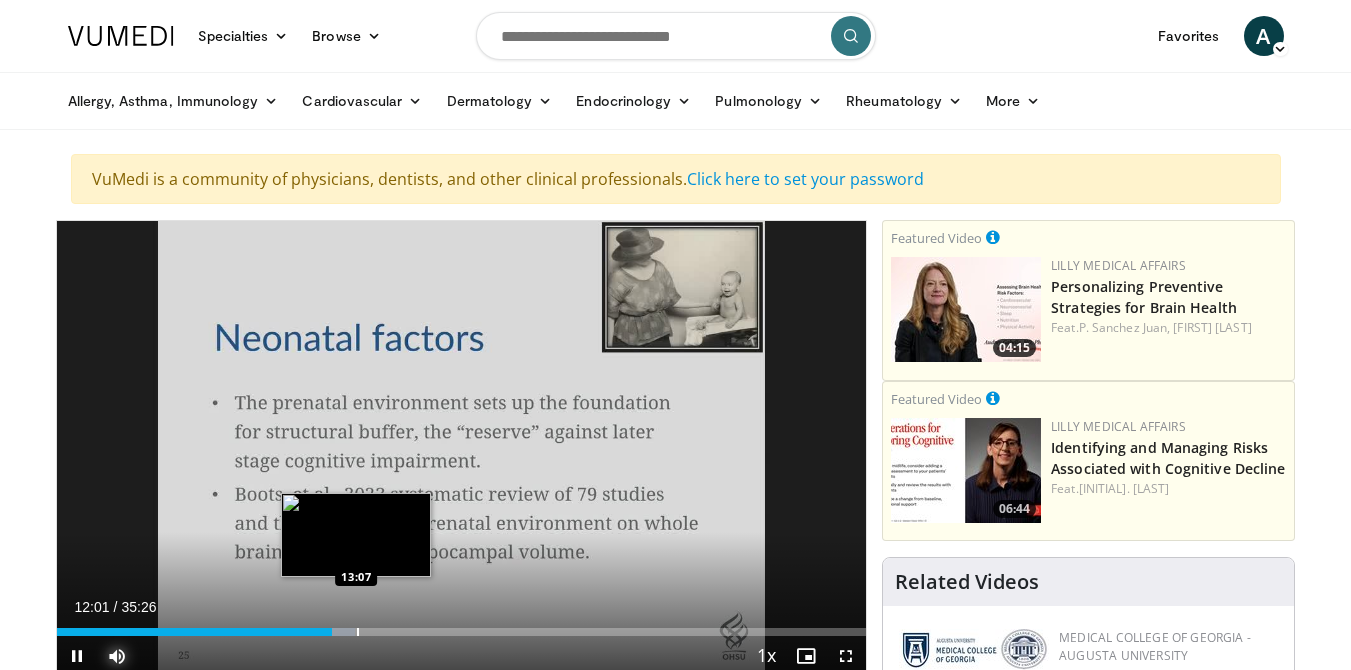 click at bounding box center [358, 632] 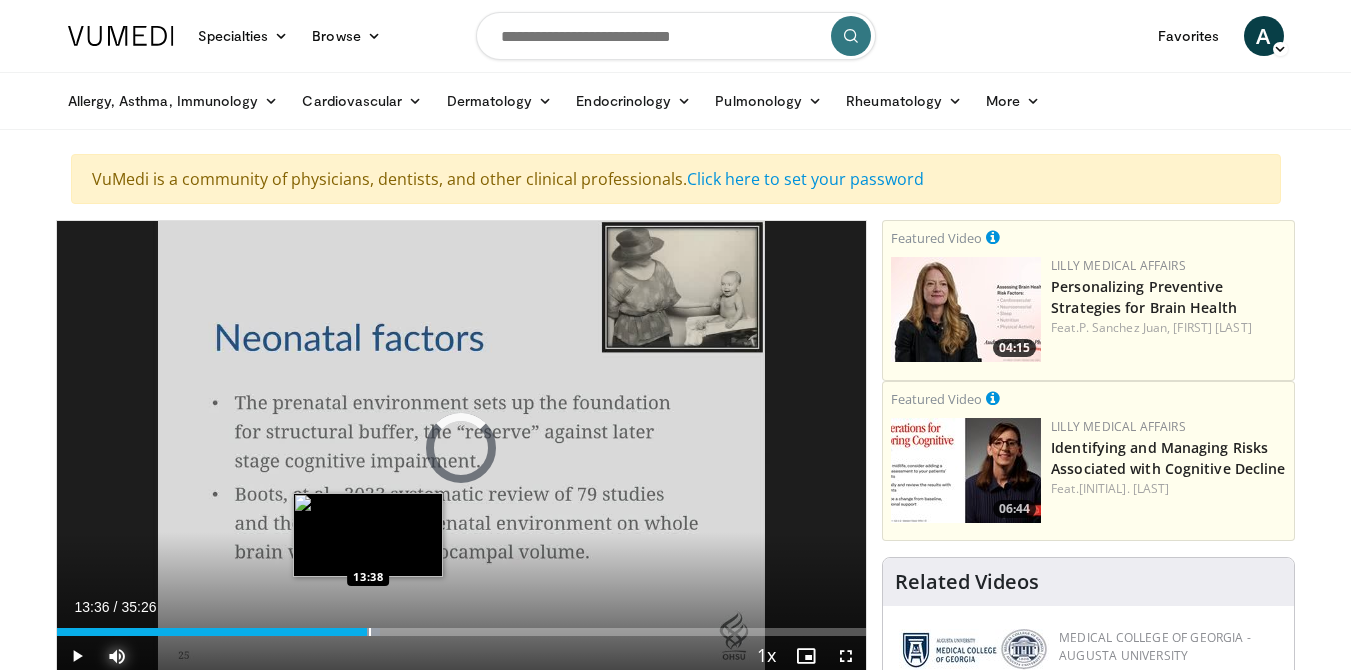 click at bounding box center (370, 632) 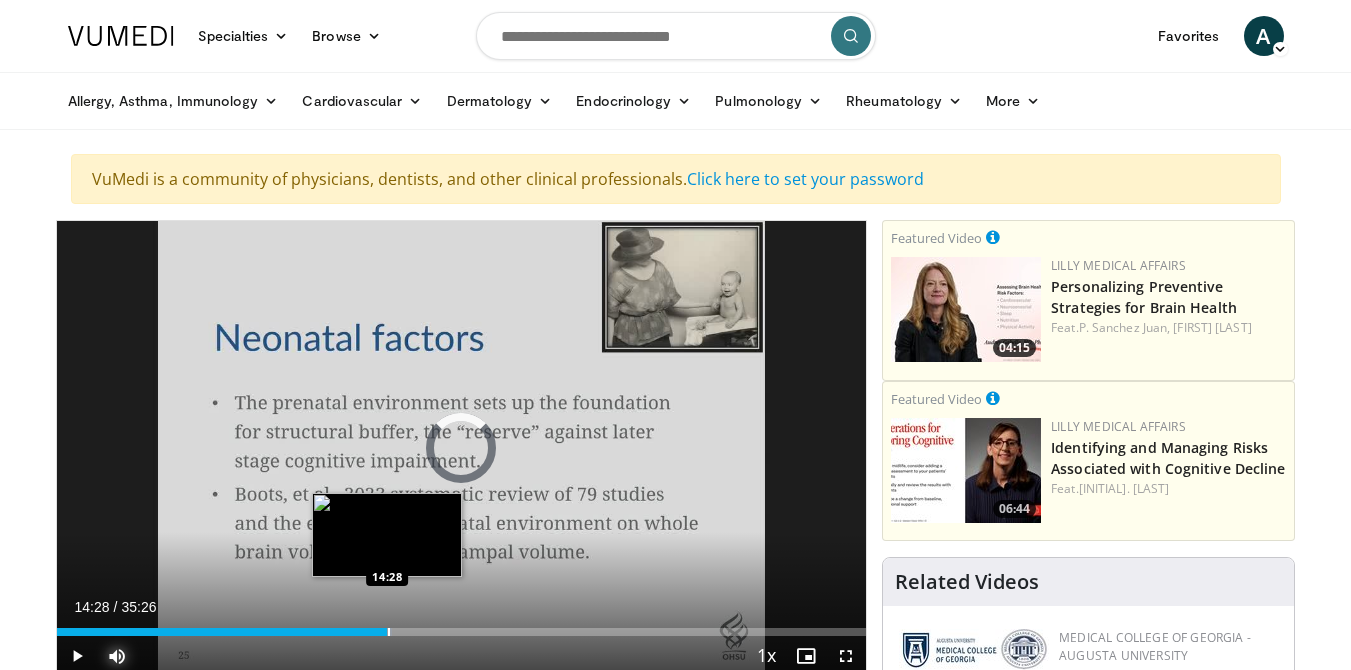 click on "Loaded :  41.39% 13:38 14:28" at bounding box center (462, 626) 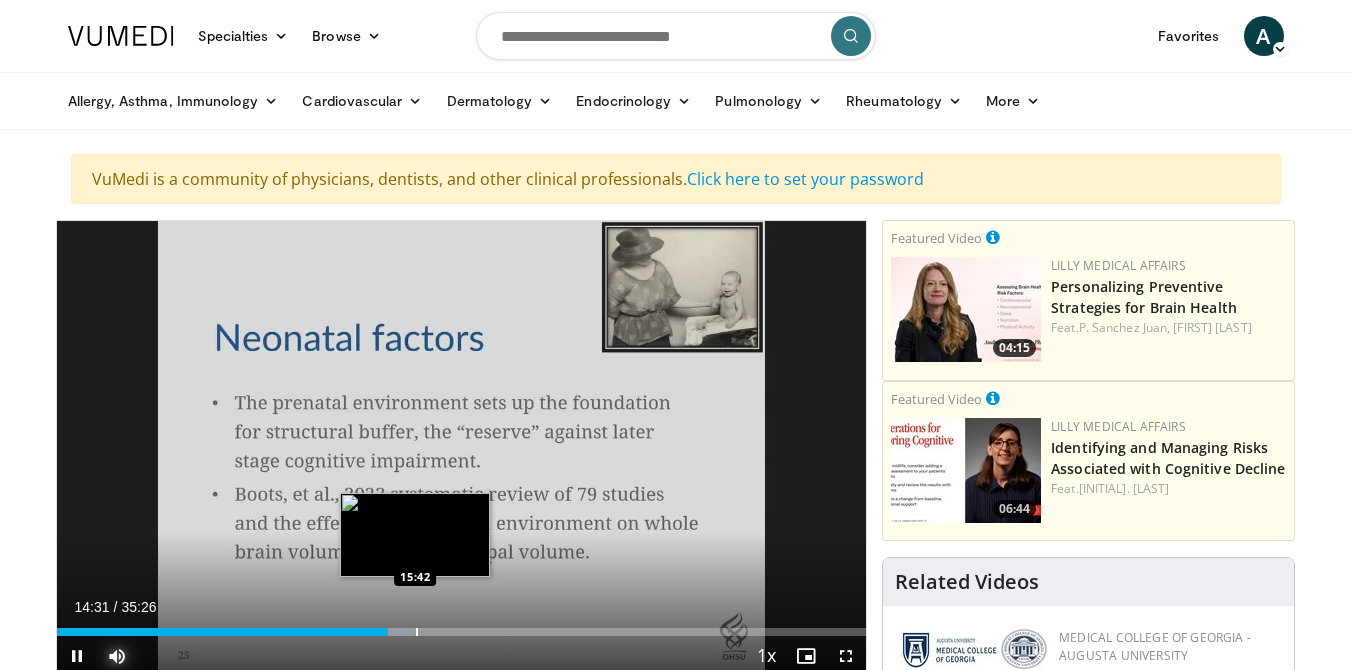 click at bounding box center [417, 632] 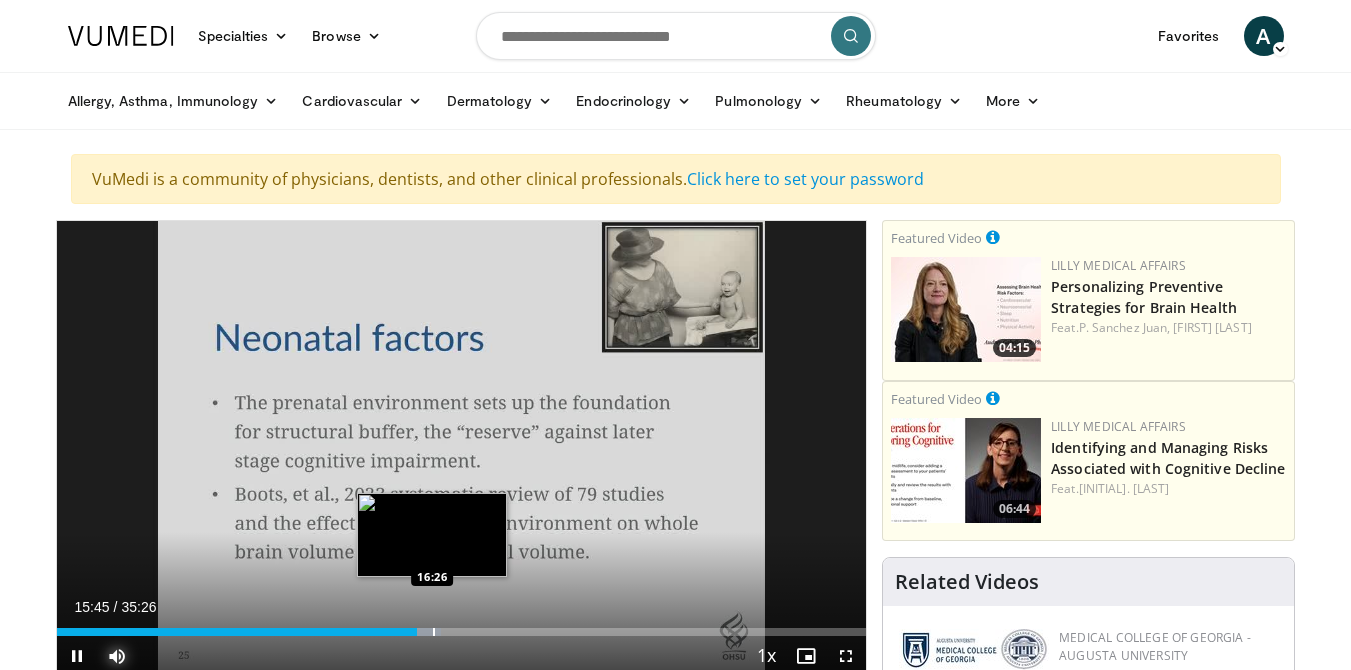 click at bounding box center (434, 632) 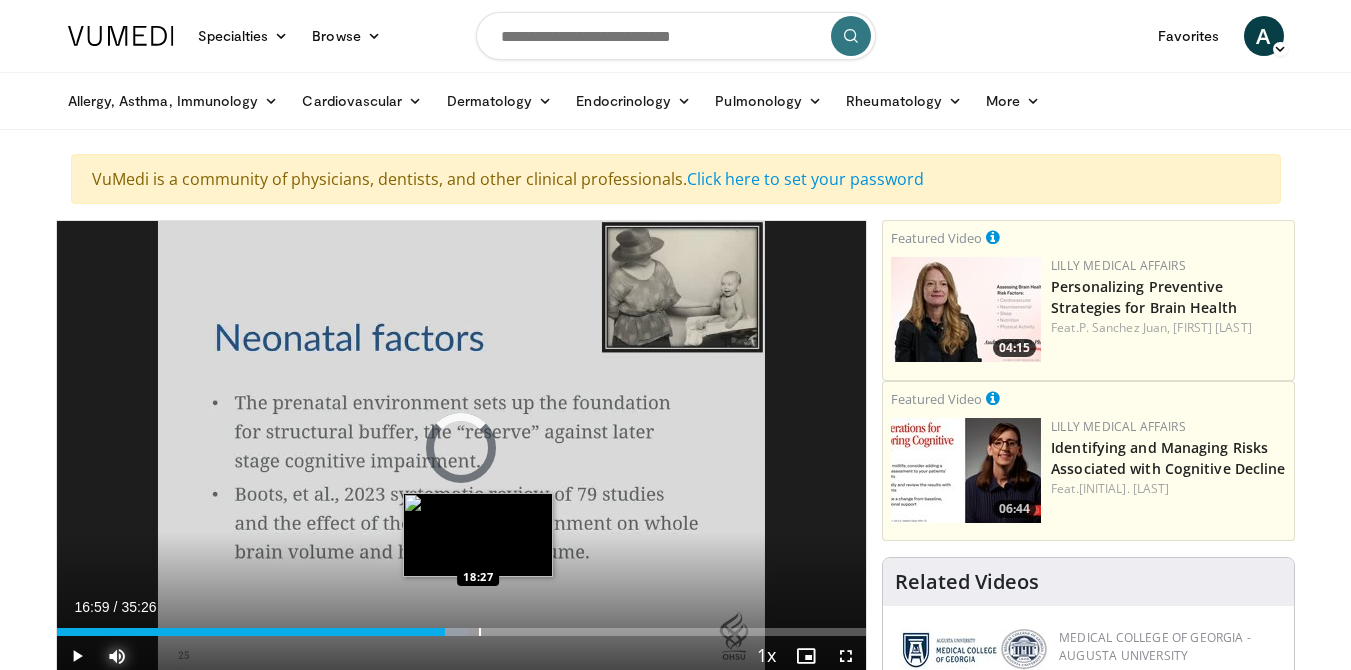 click at bounding box center (480, 632) 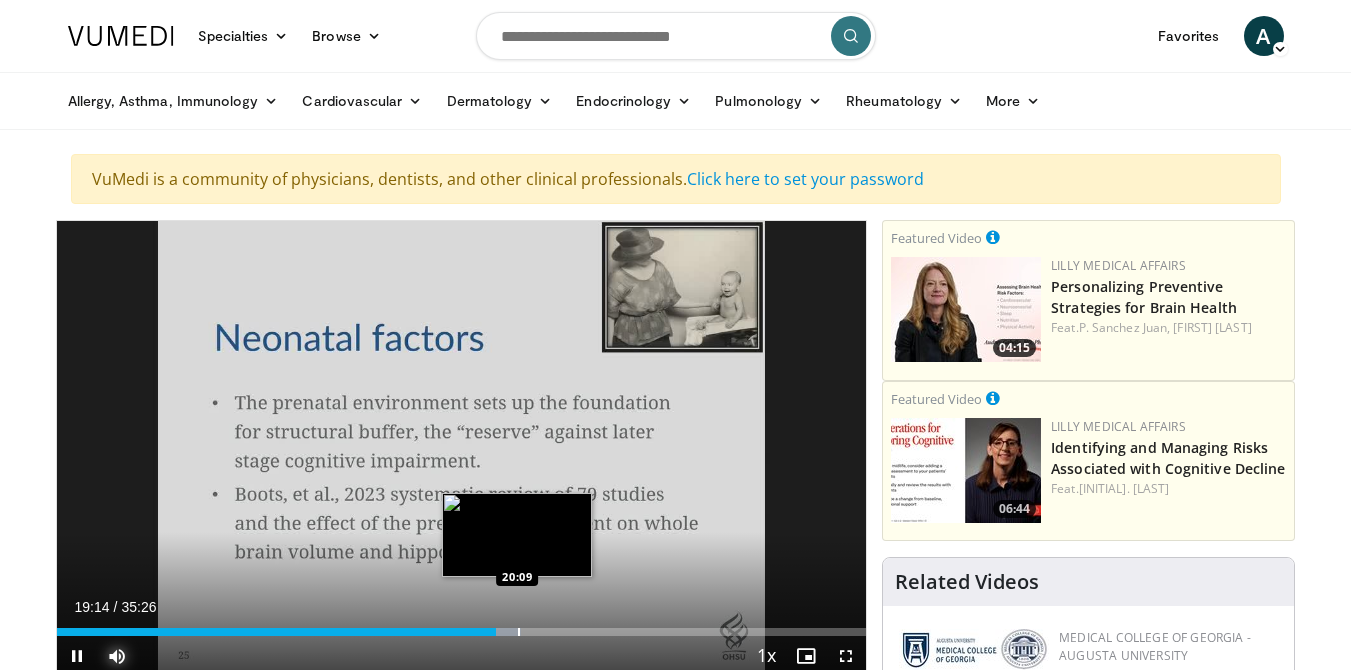 click at bounding box center (519, 632) 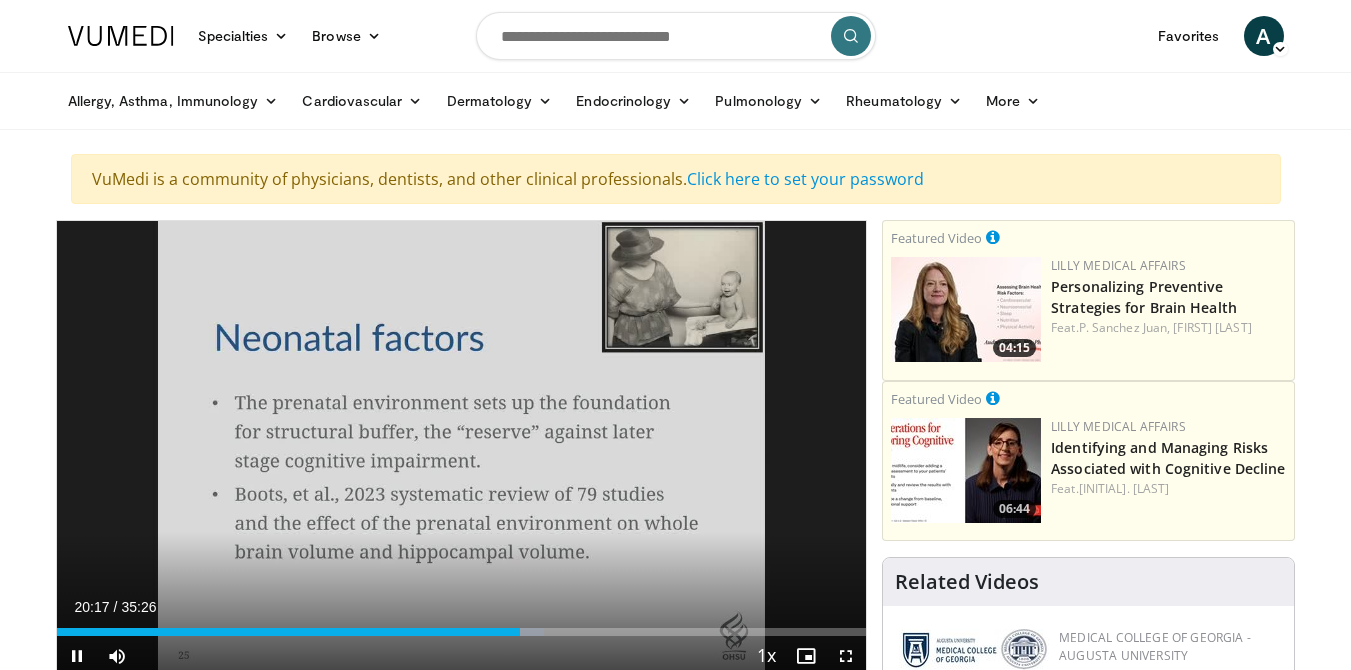 click on "Current Time  20:17 / Duration  35:26 Pause Skip Backward Skip Forward Mute 40% Loaded :  60.19% 20:17 20:33 Stream Type  LIVE Seek to live, currently behind live LIVE   1x Playback Rate 0.5x 0.75x 1x , selected 1.25x 1.5x 1.75x 2x Chapters Chapters Descriptions descriptions off , selected Captions captions settings , opens captions settings dialog captions off , selected Audio Track en (Main) , selected Fullscreen Enable picture-in-picture mode" at bounding box center (462, 656) 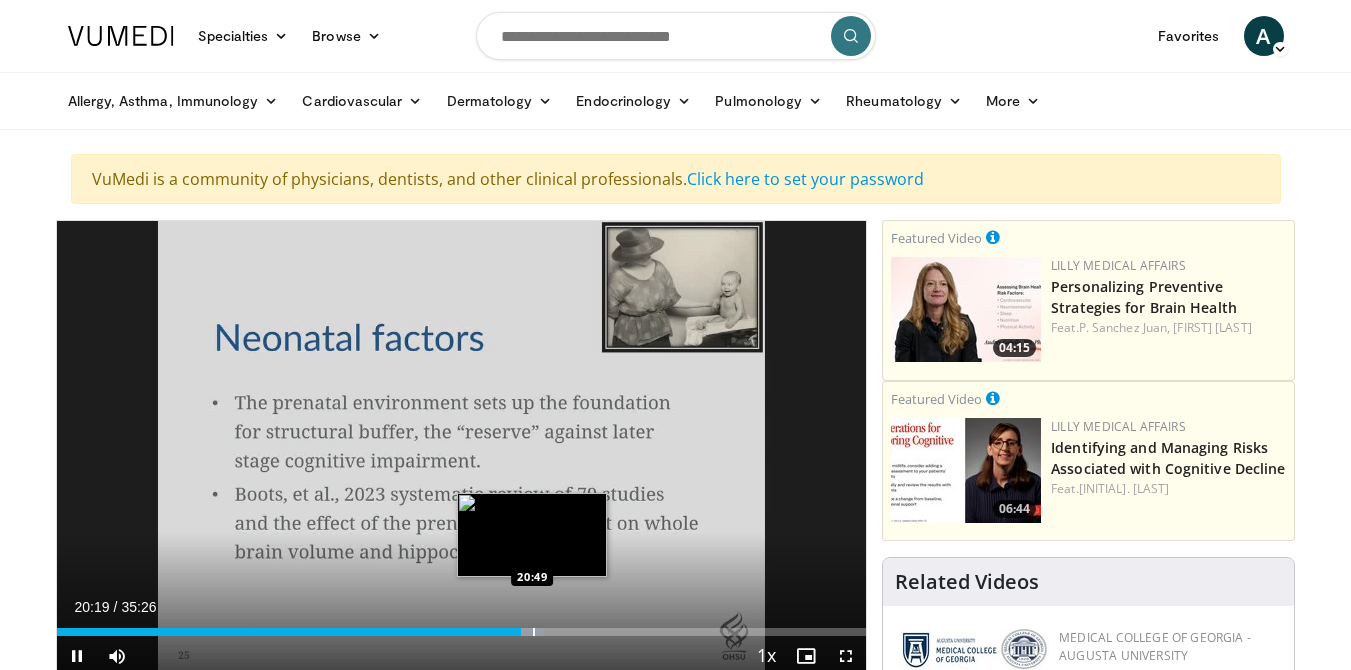click at bounding box center (534, 632) 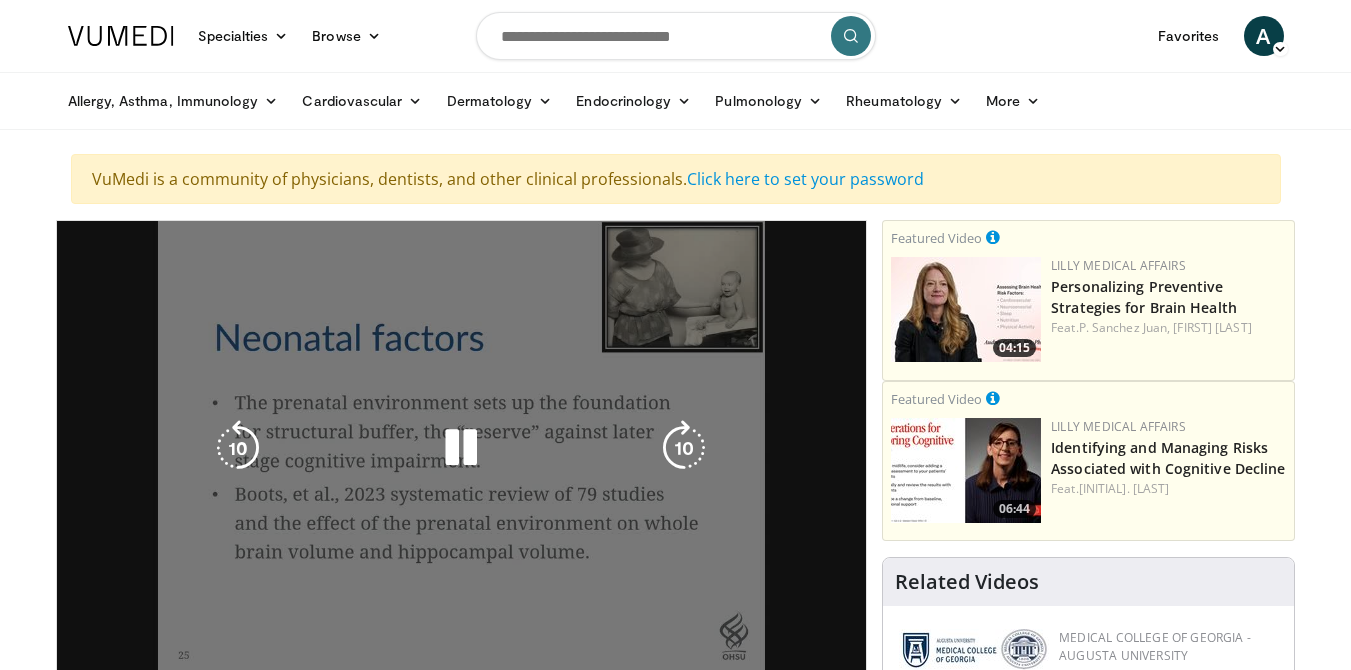 click on "**********" at bounding box center [462, 449] 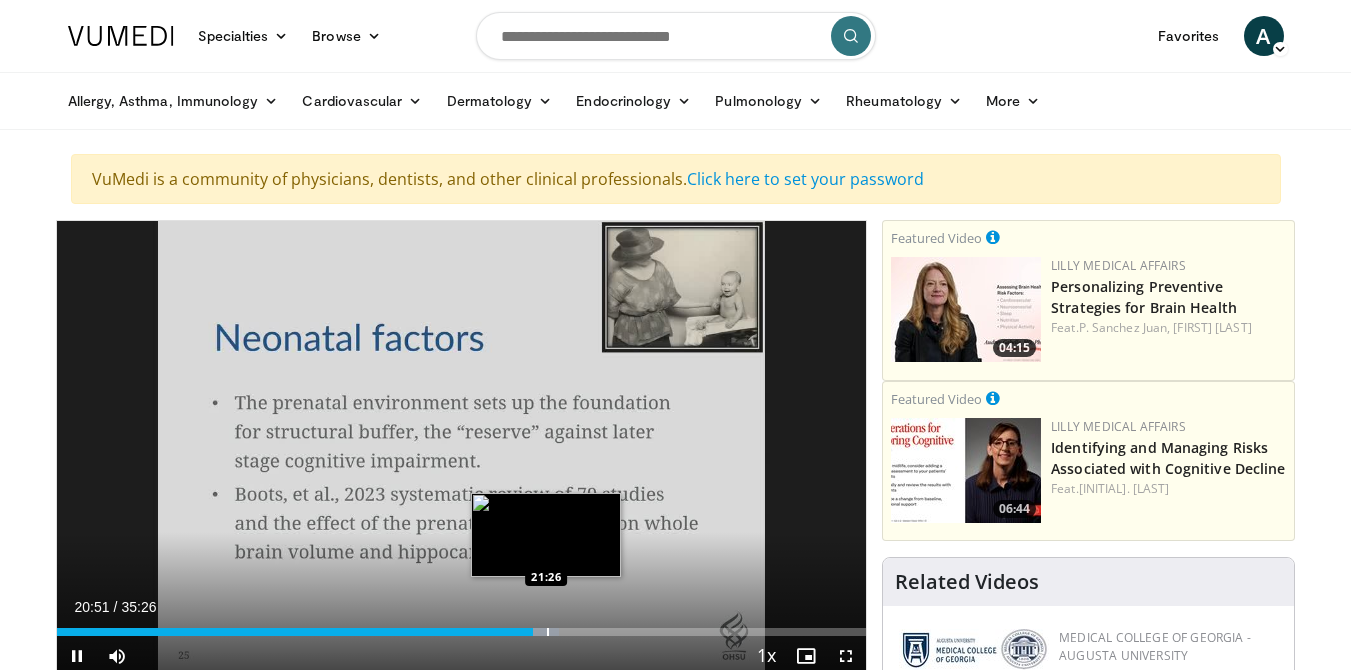 click at bounding box center [548, 632] 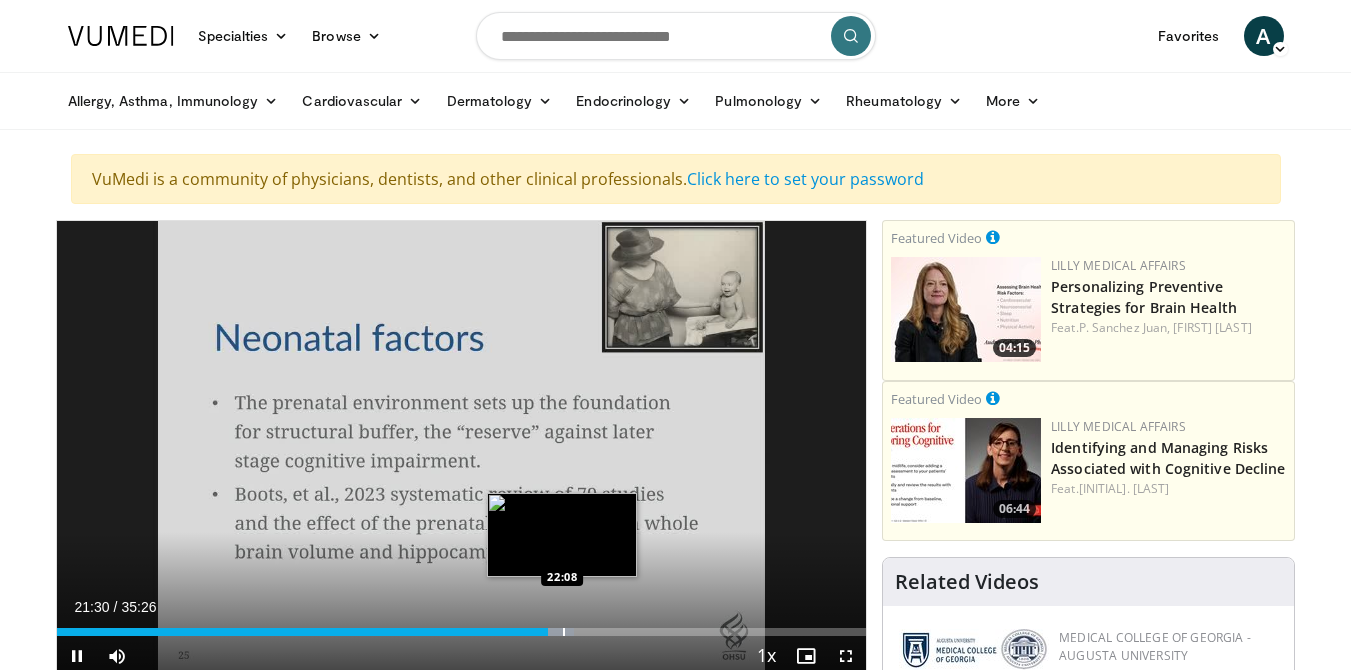 click at bounding box center [564, 632] 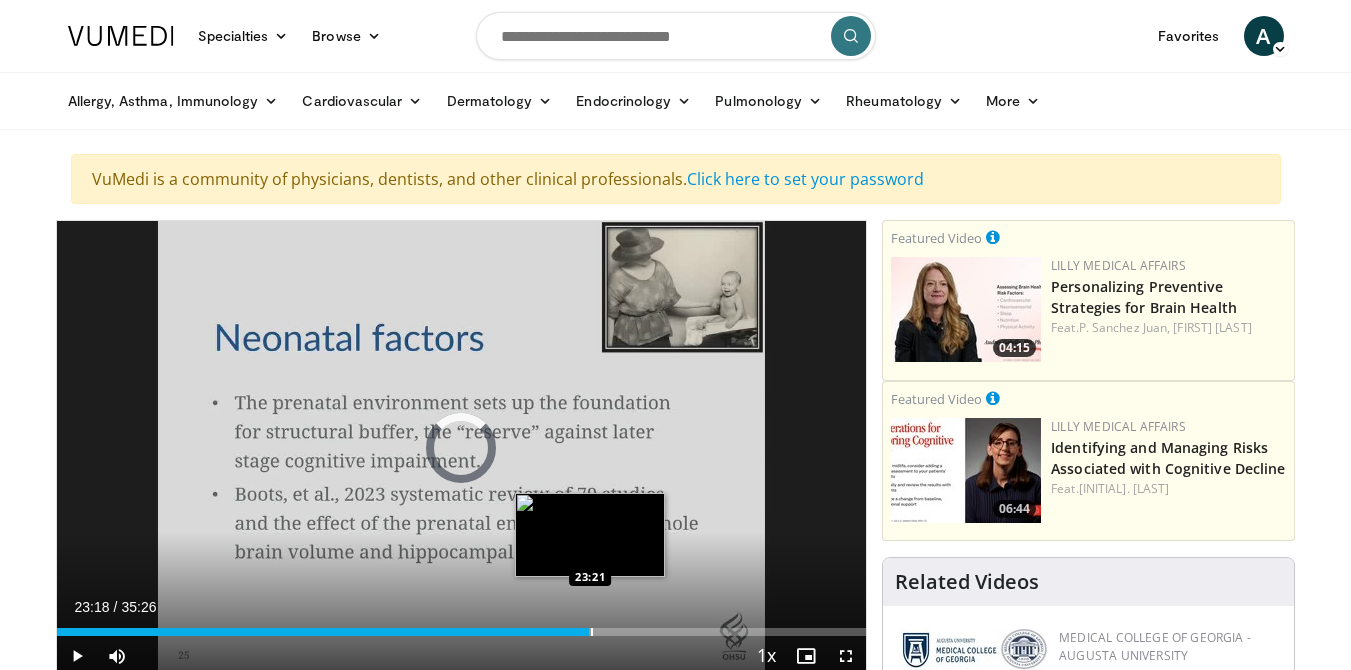 click at bounding box center (592, 632) 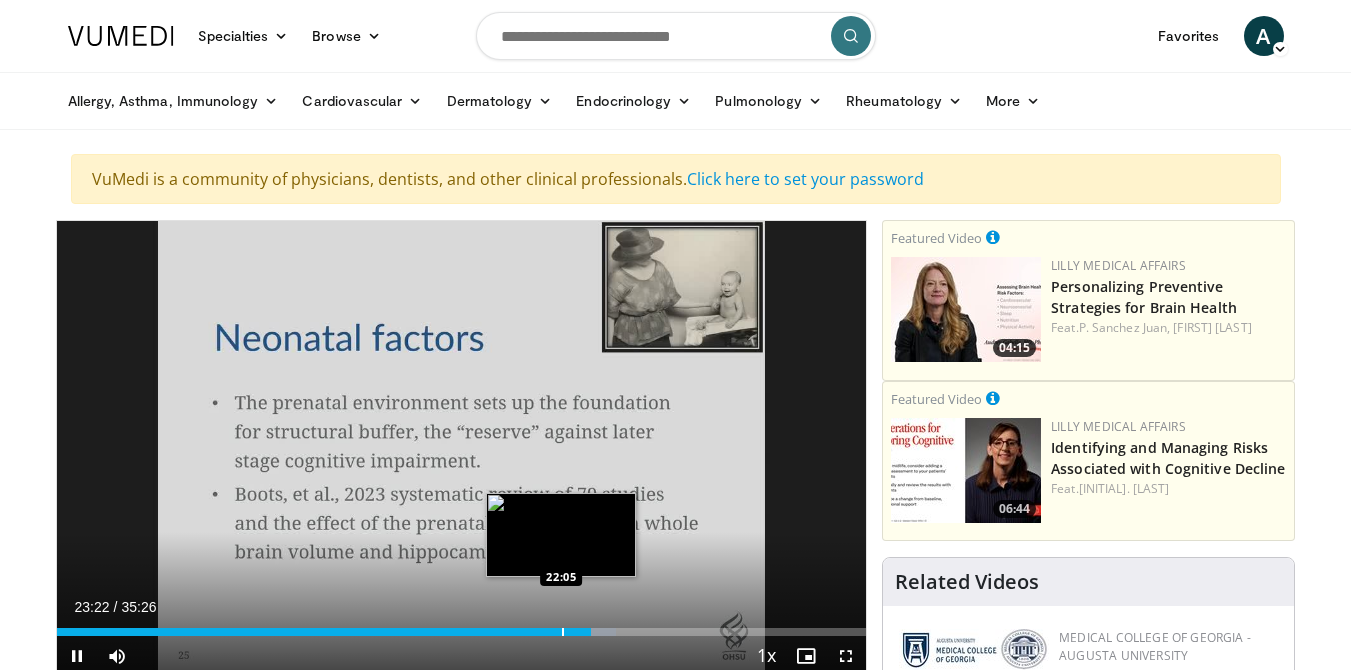 click at bounding box center (563, 632) 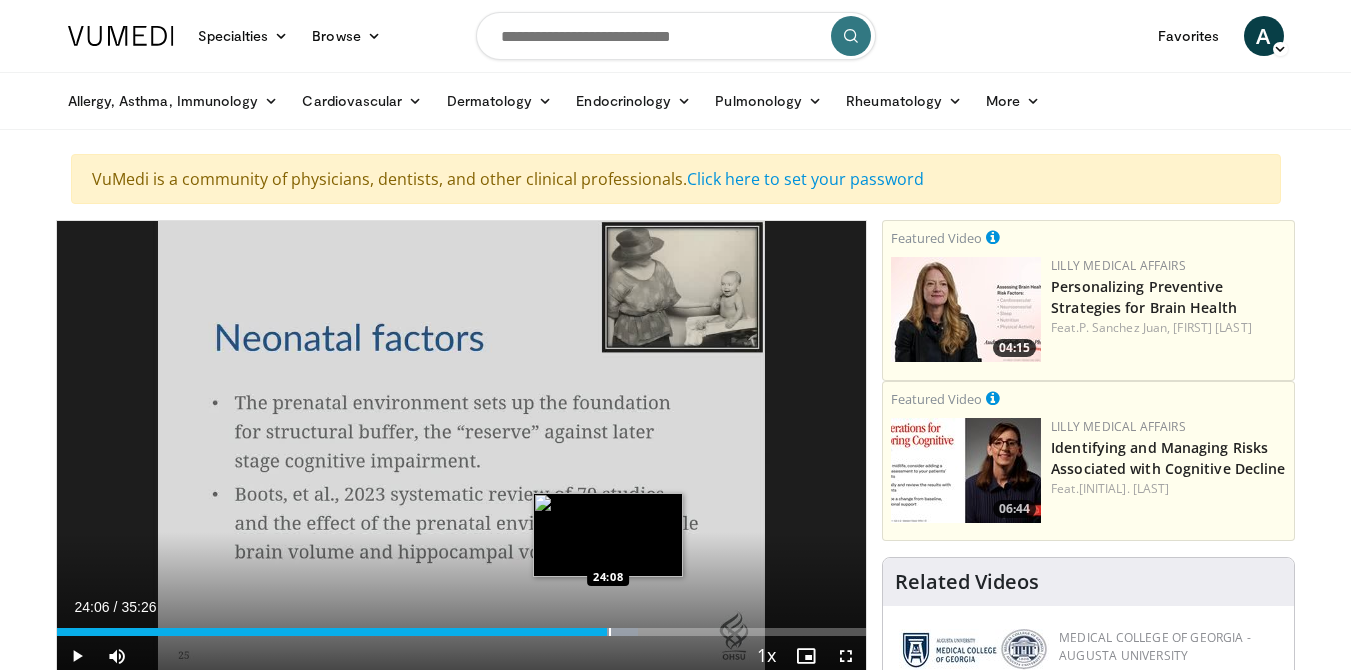 click at bounding box center [610, 632] 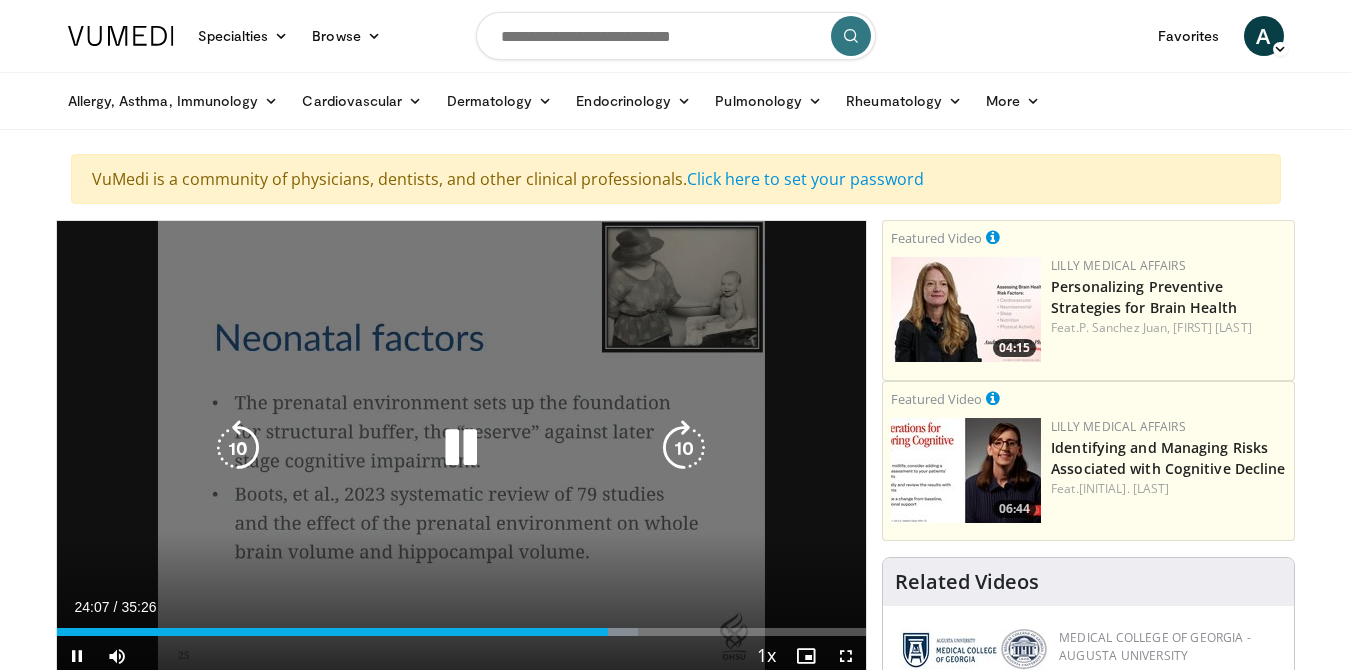 click at bounding box center [0, 0] 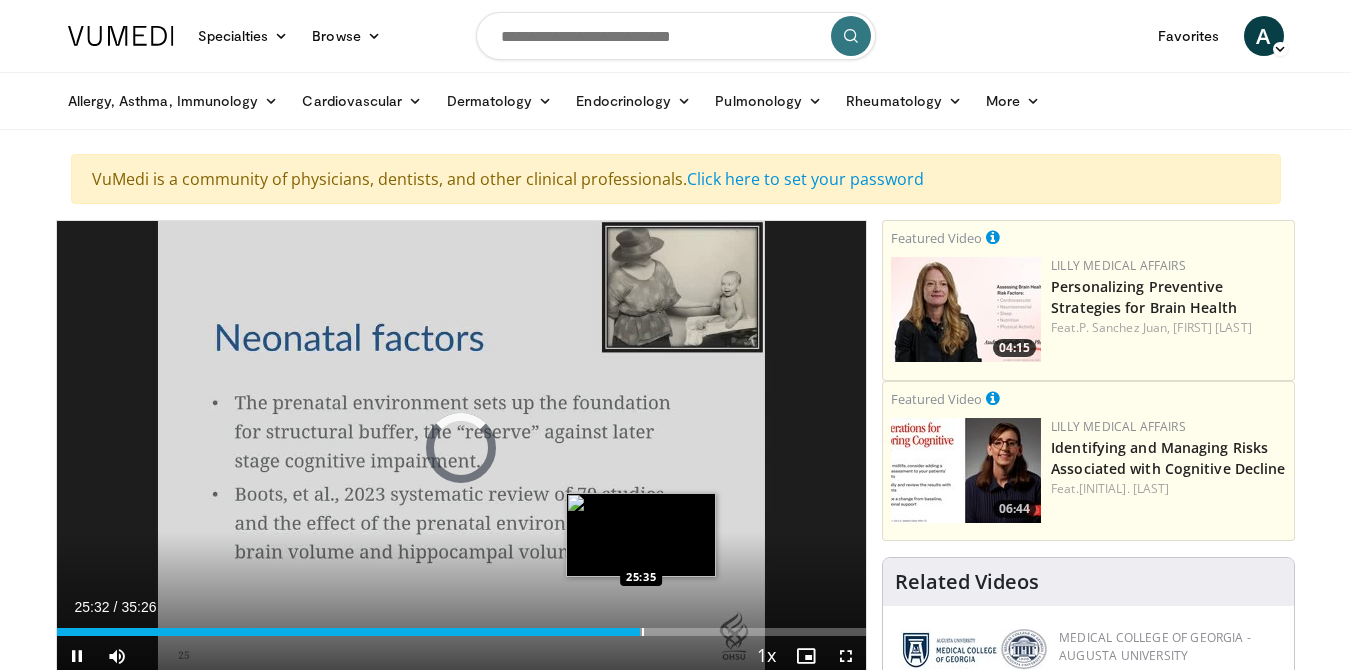 click at bounding box center [643, 632] 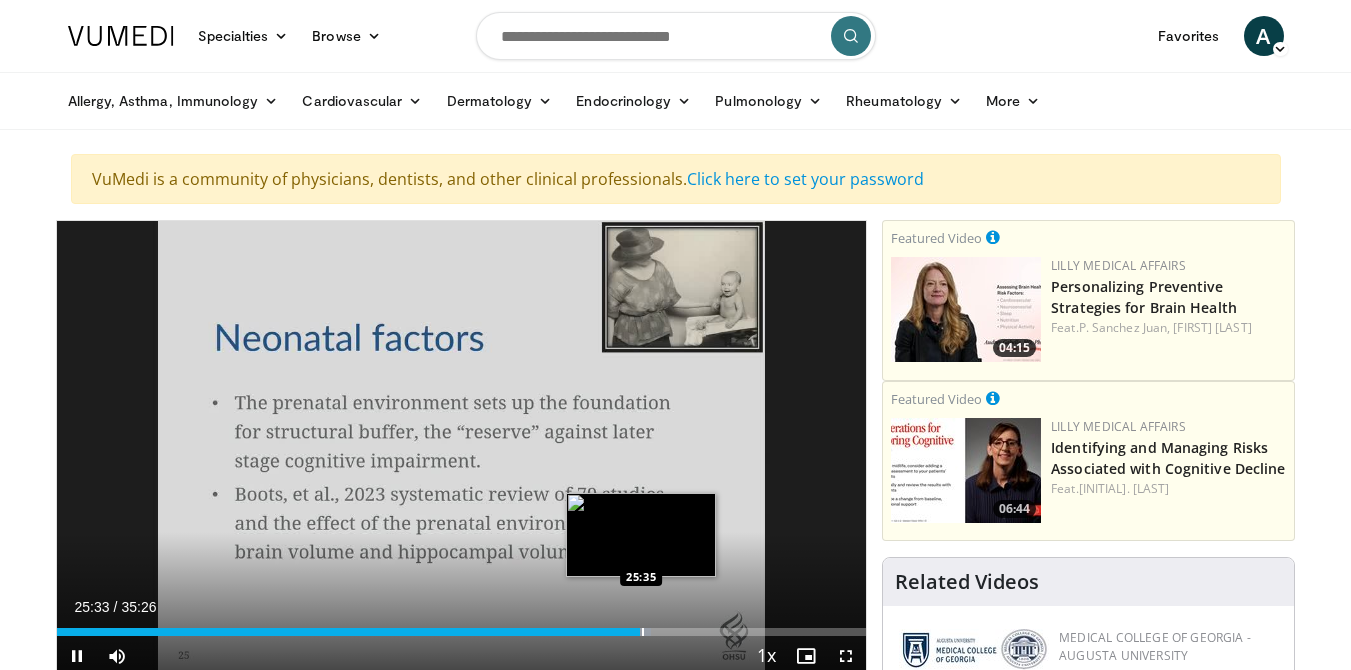 click at bounding box center (643, 632) 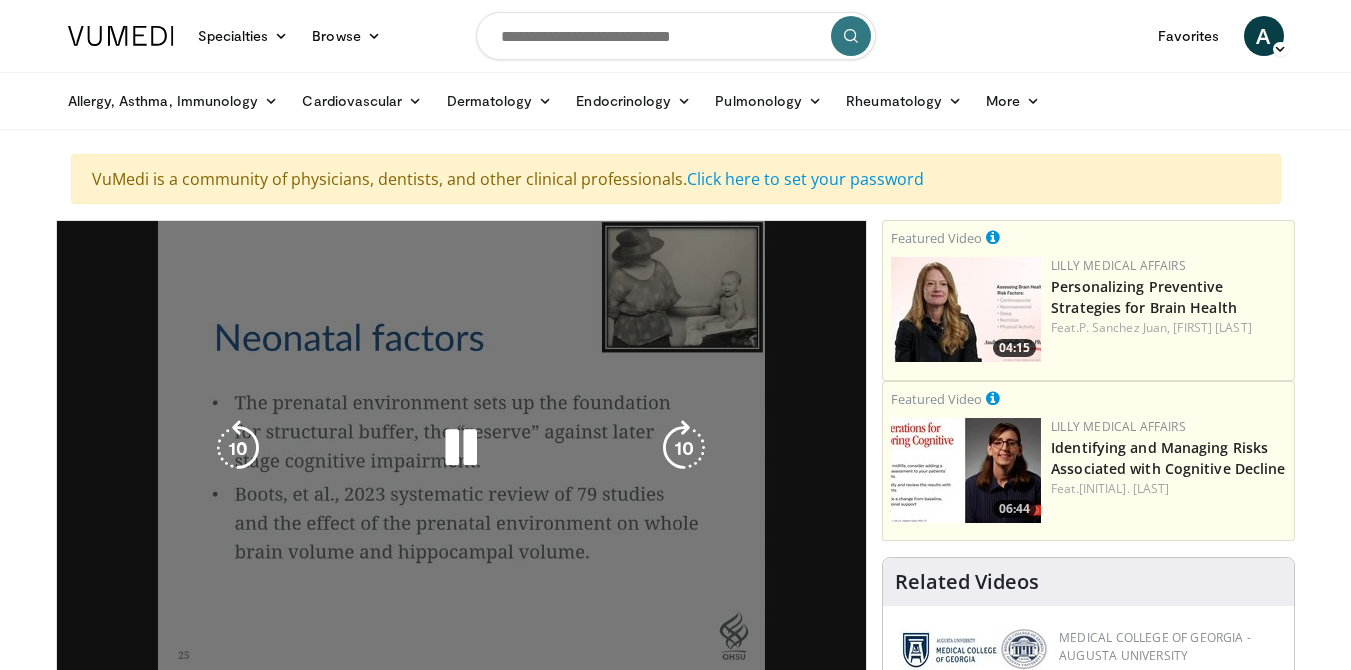 click at bounding box center (0, 0) 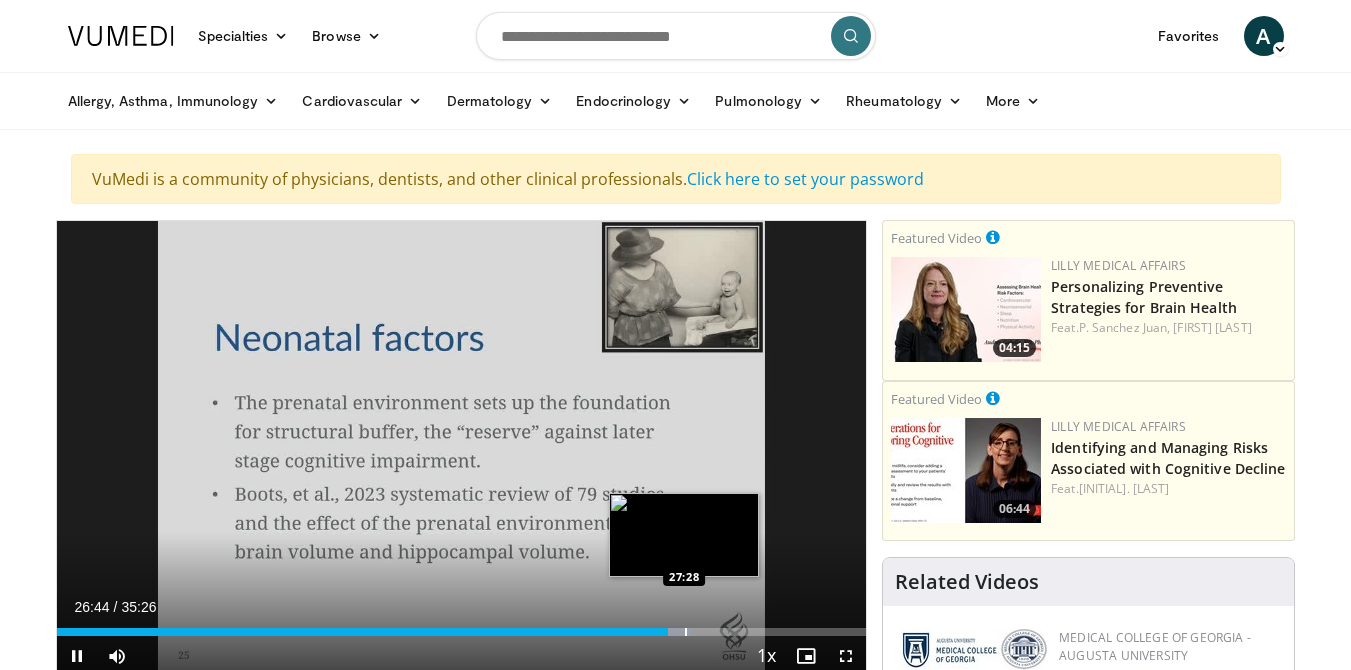 click at bounding box center [686, 632] 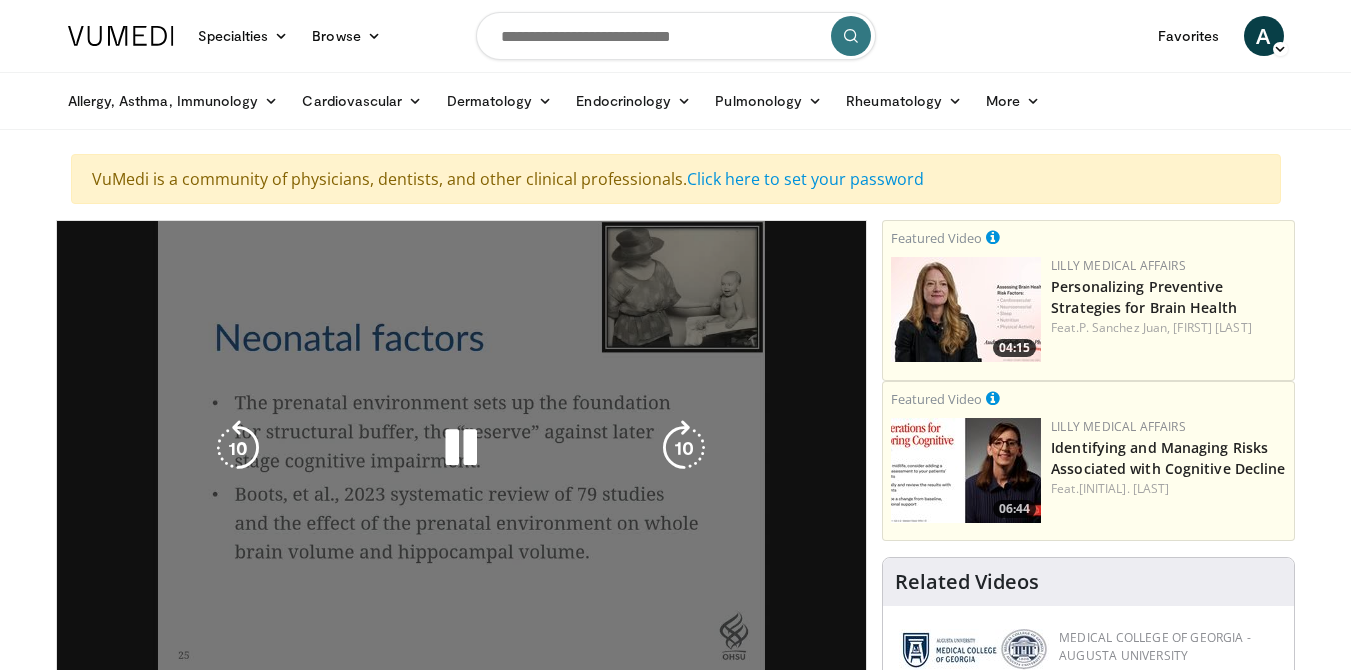 click at bounding box center (0, 0) 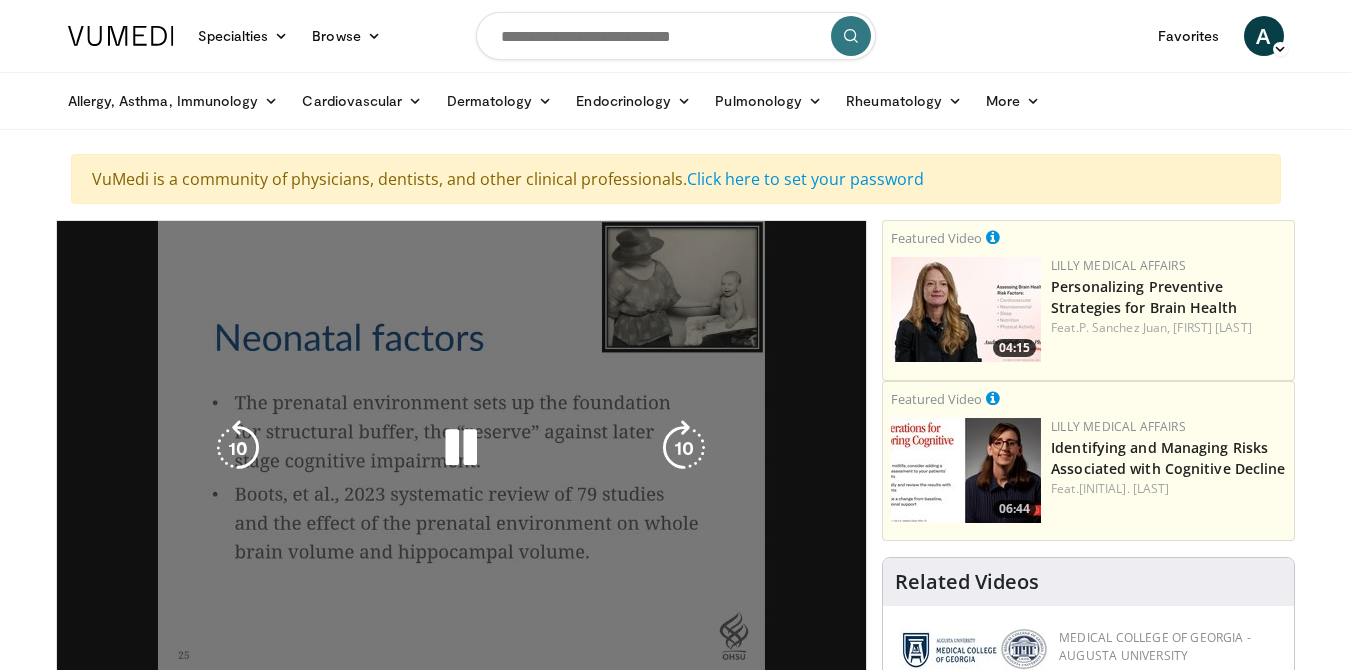 click on "Current Time  28:00 / Duration  35:26 Pause Skip Backward Skip Forward Mute 40% Loaded :  82.12% 28:00 28:12 Stream Type  LIVE Seek to live, currently behind live LIVE   1x Playback Rate 0.5x 0.75x 1x , selected 1.25x 1.5x 1.75x 2x Chapters Chapters Descriptions descriptions off , selected Captions captions settings , opens captions settings dialog captions off , selected Audio Track en (Main) , selected Fullscreen Enable picture-in-picture mode" at bounding box center [462, 696] 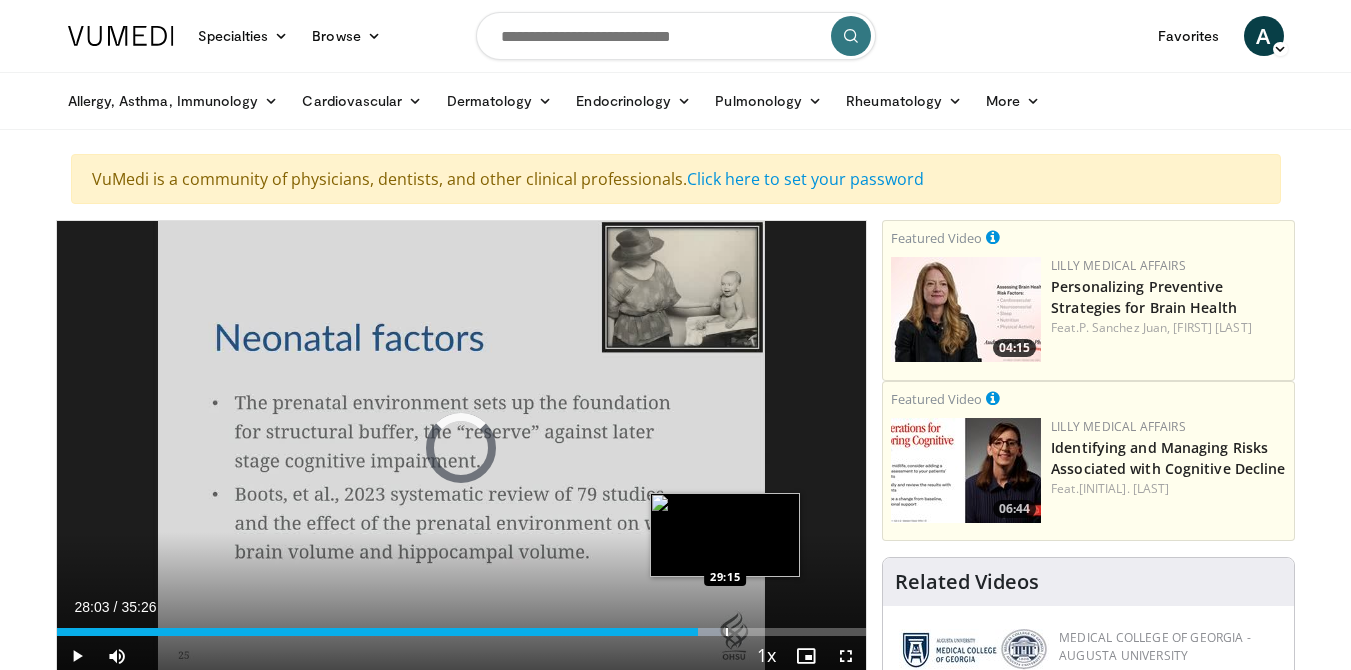 click on "Loaded :  82.12% 29:15 29:15" at bounding box center [462, 626] 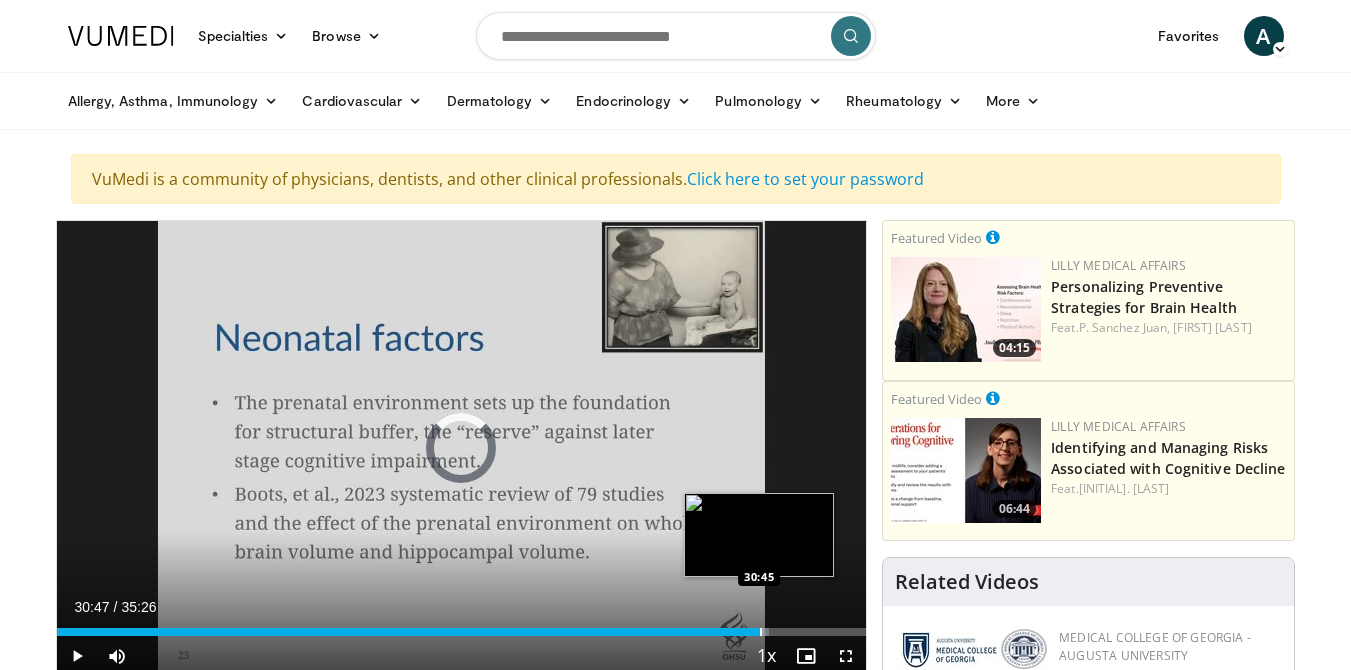 click at bounding box center [761, 632] 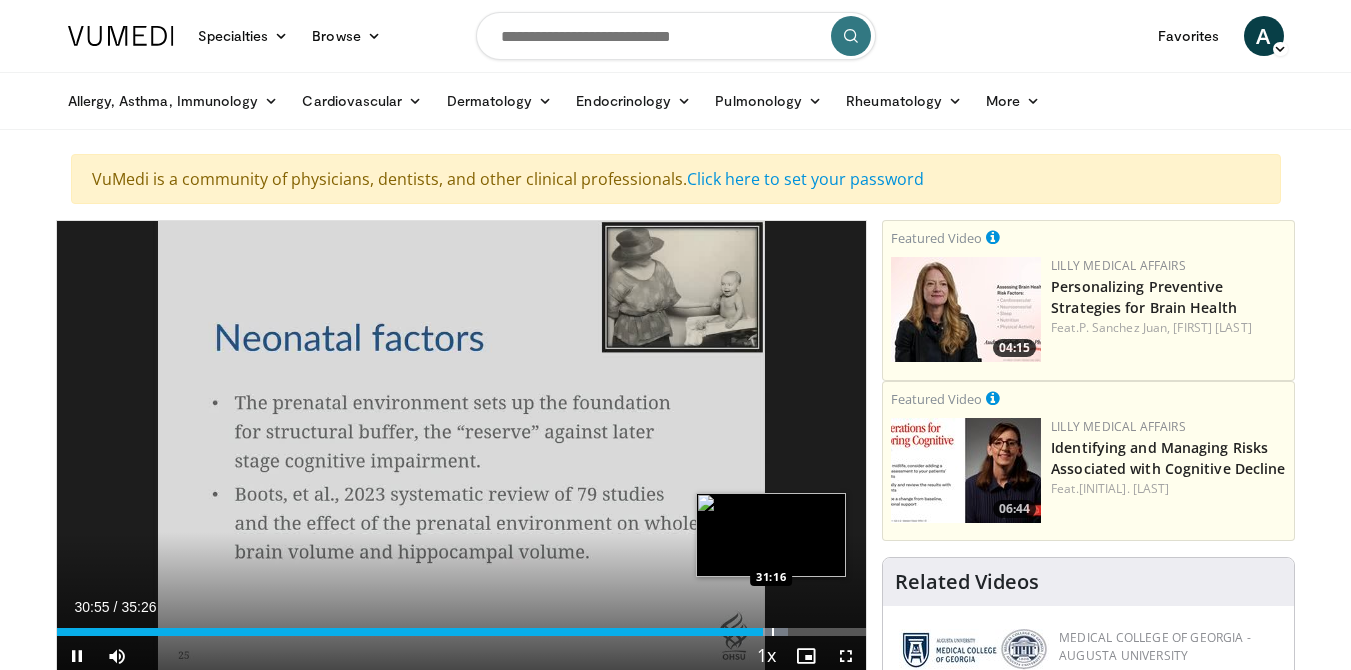 click at bounding box center [773, 632] 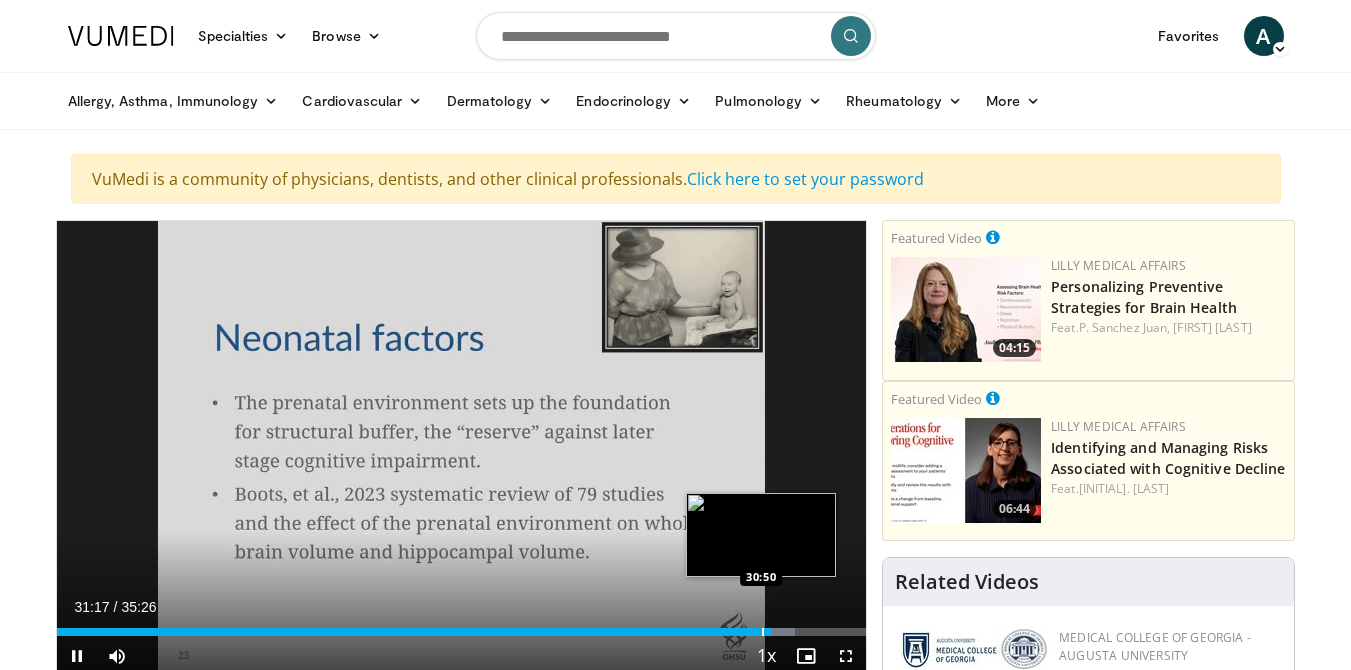 click at bounding box center (763, 632) 